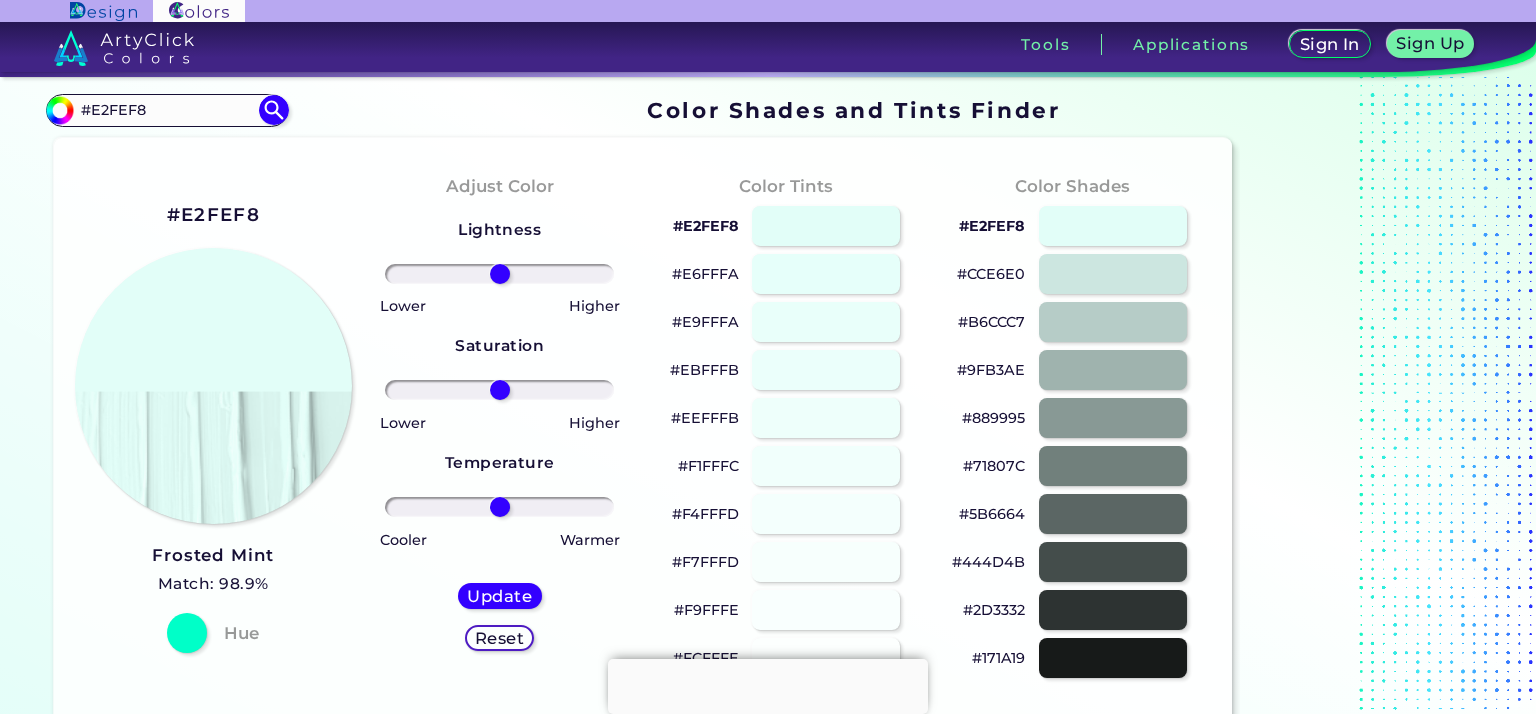 scroll, scrollTop: 0, scrollLeft: 0, axis: both 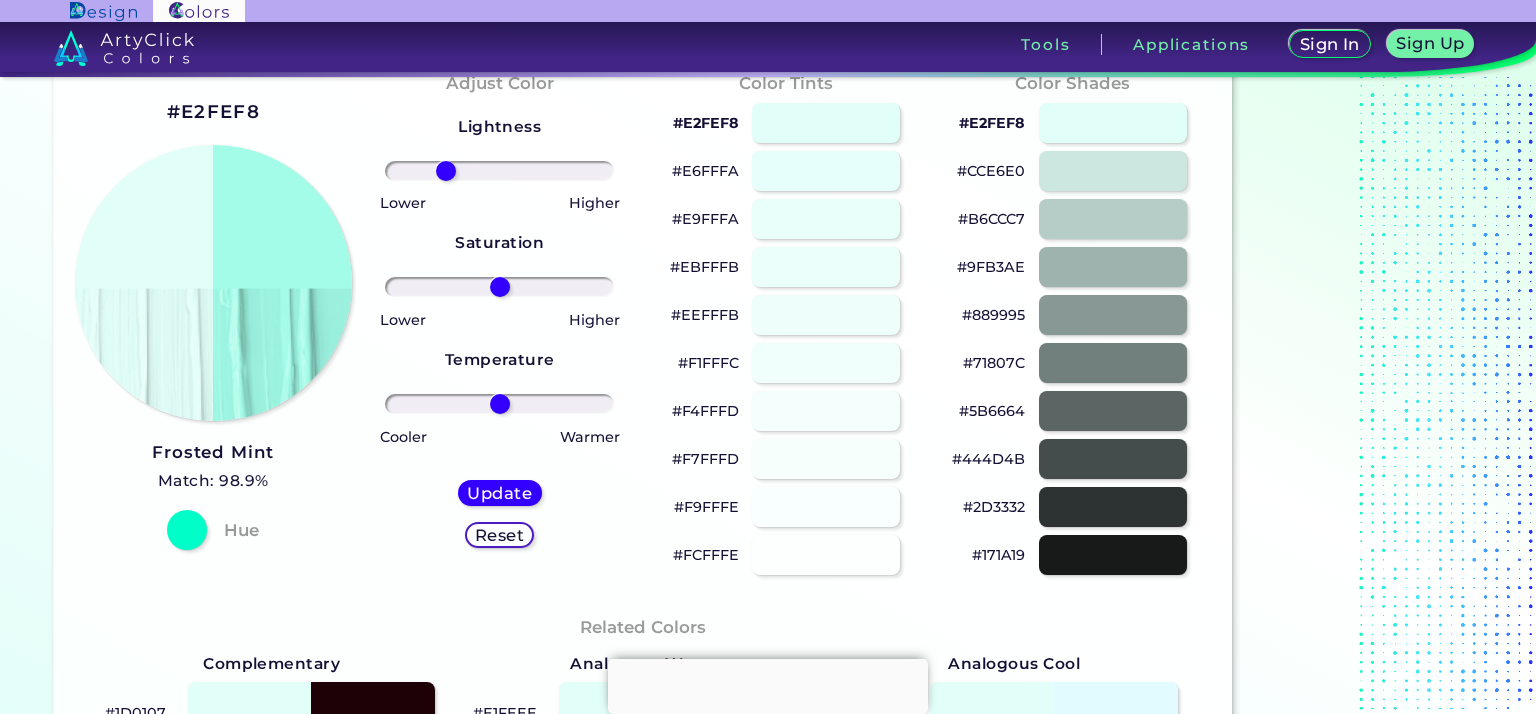 drag, startPoint x: 505, startPoint y: 173, endPoint x: 446, endPoint y: 172, distance: 59.008472 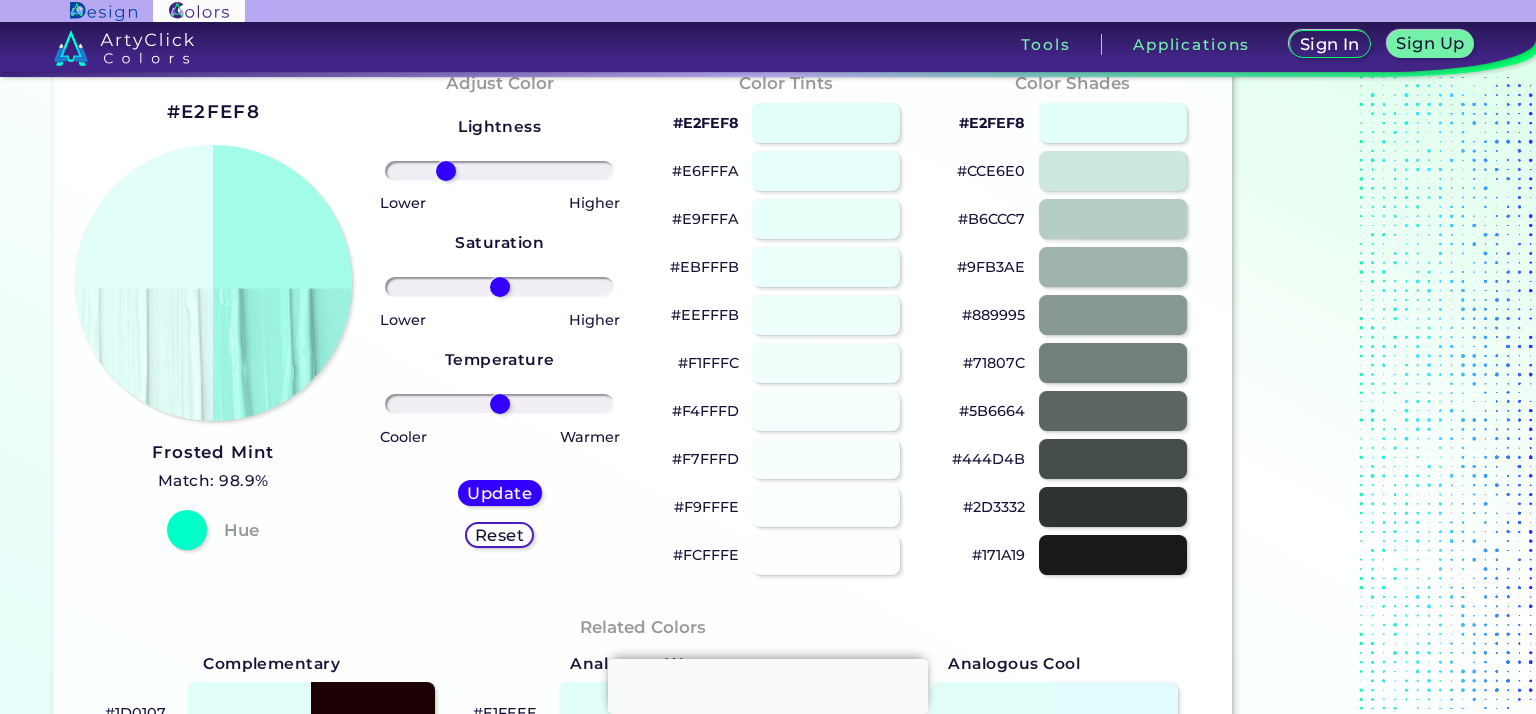 type on "-51" 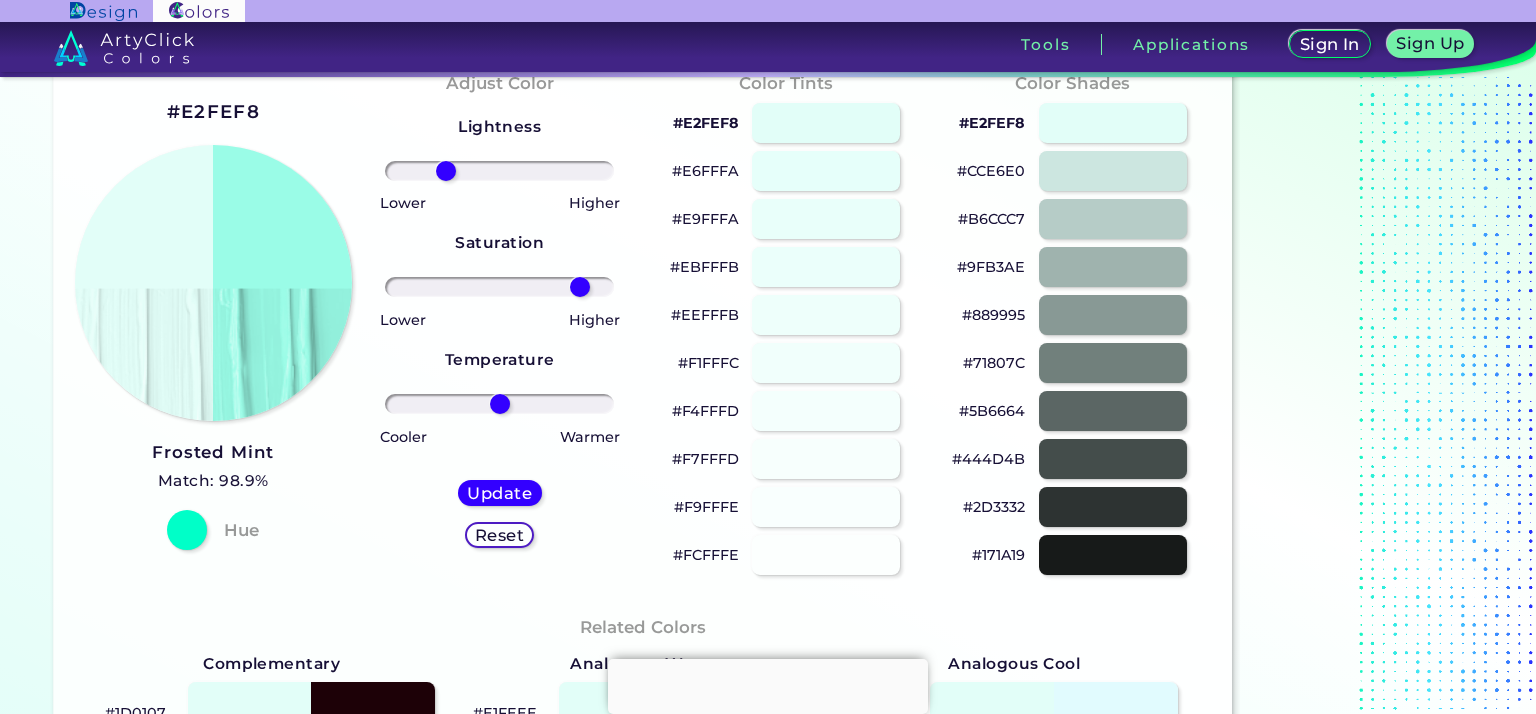 drag, startPoint x: 502, startPoint y: 285, endPoint x: 580, endPoint y: 284, distance: 78.00641 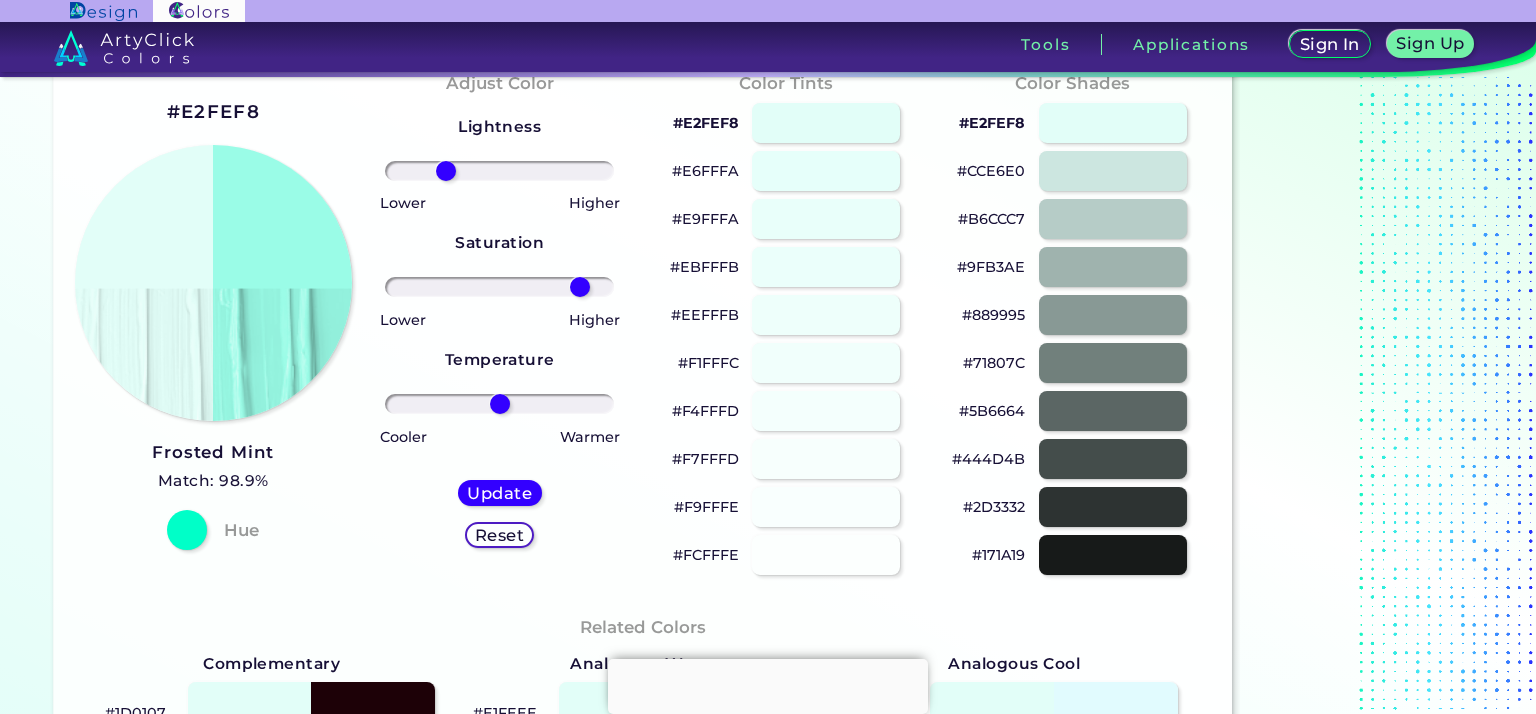 type on "77" 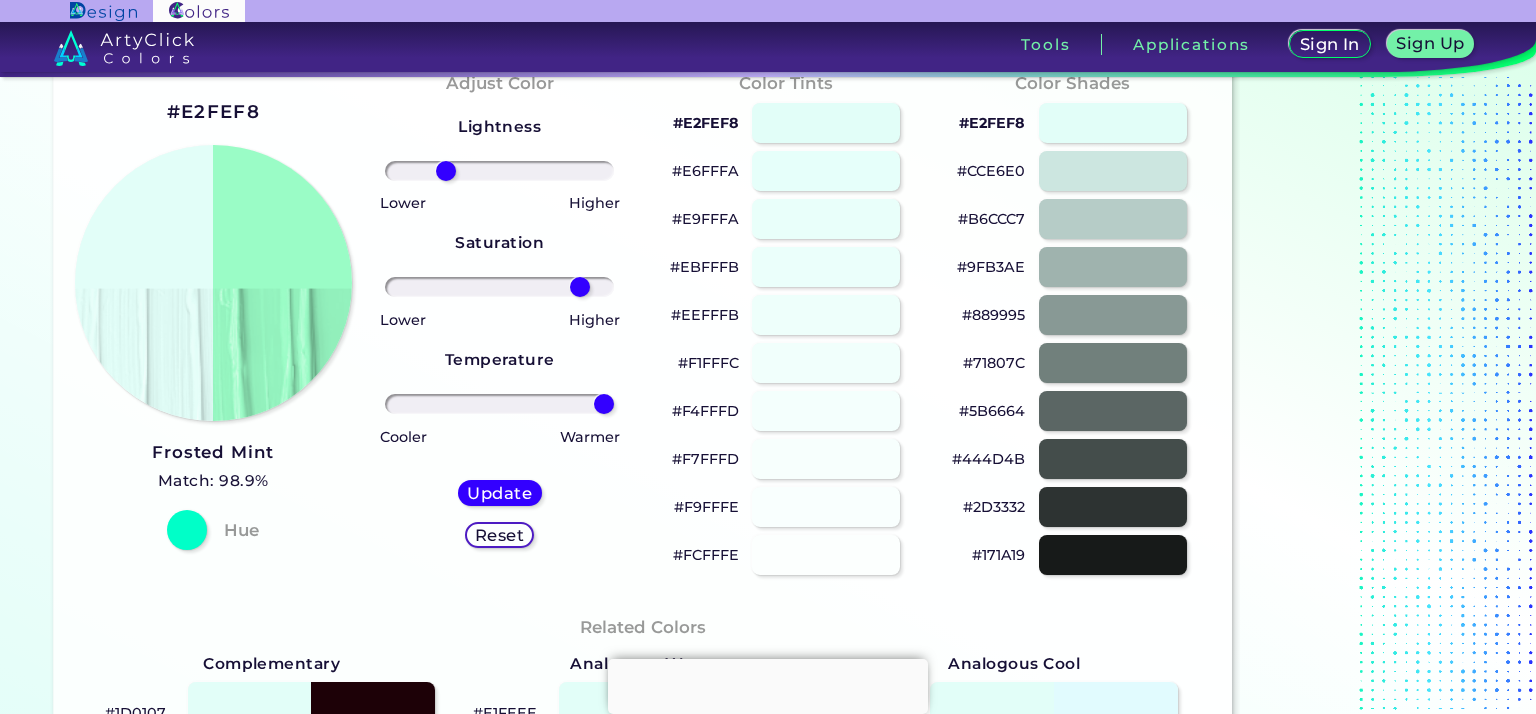 drag, startPoint x: 499, startPoint y: 402, endPoint x: 623, endPoint y: 408, distance: 124.14507 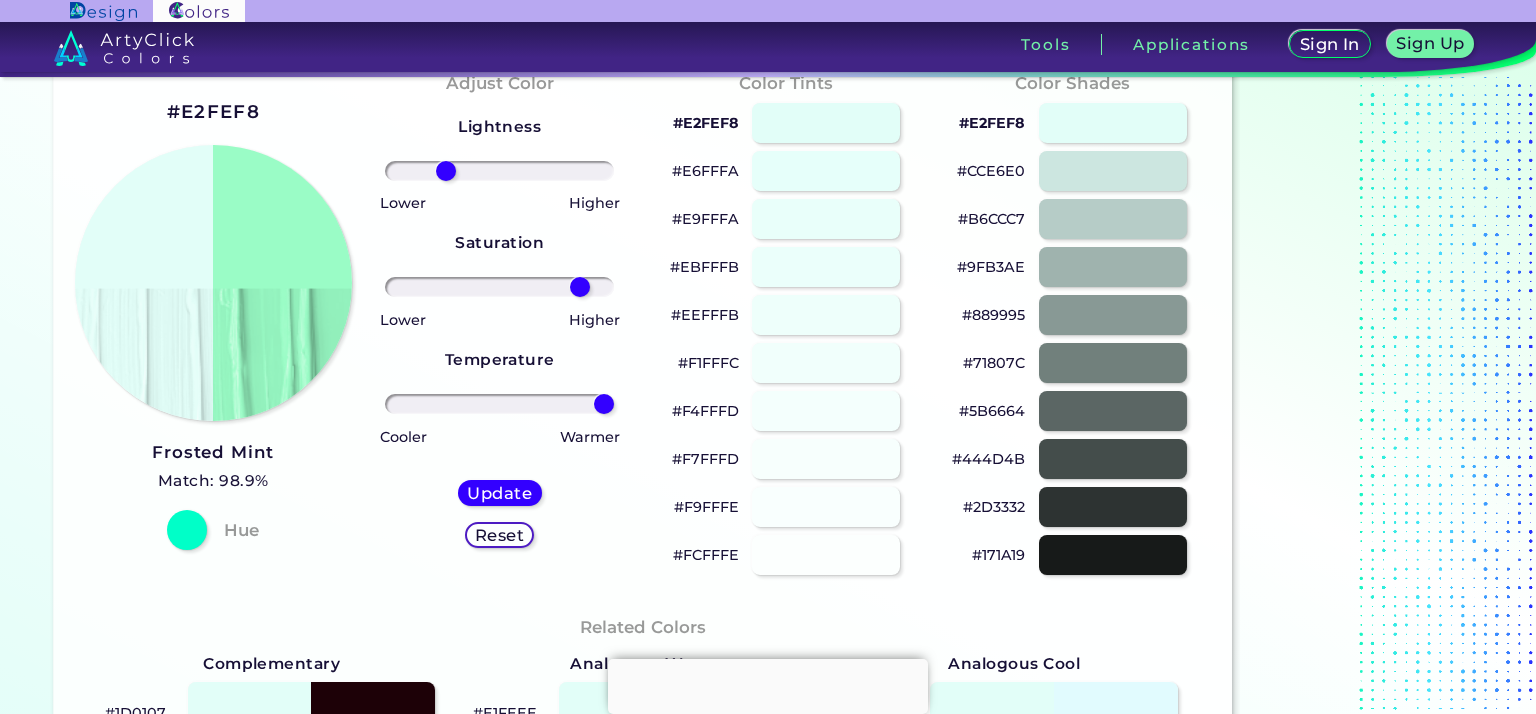 type on "100" 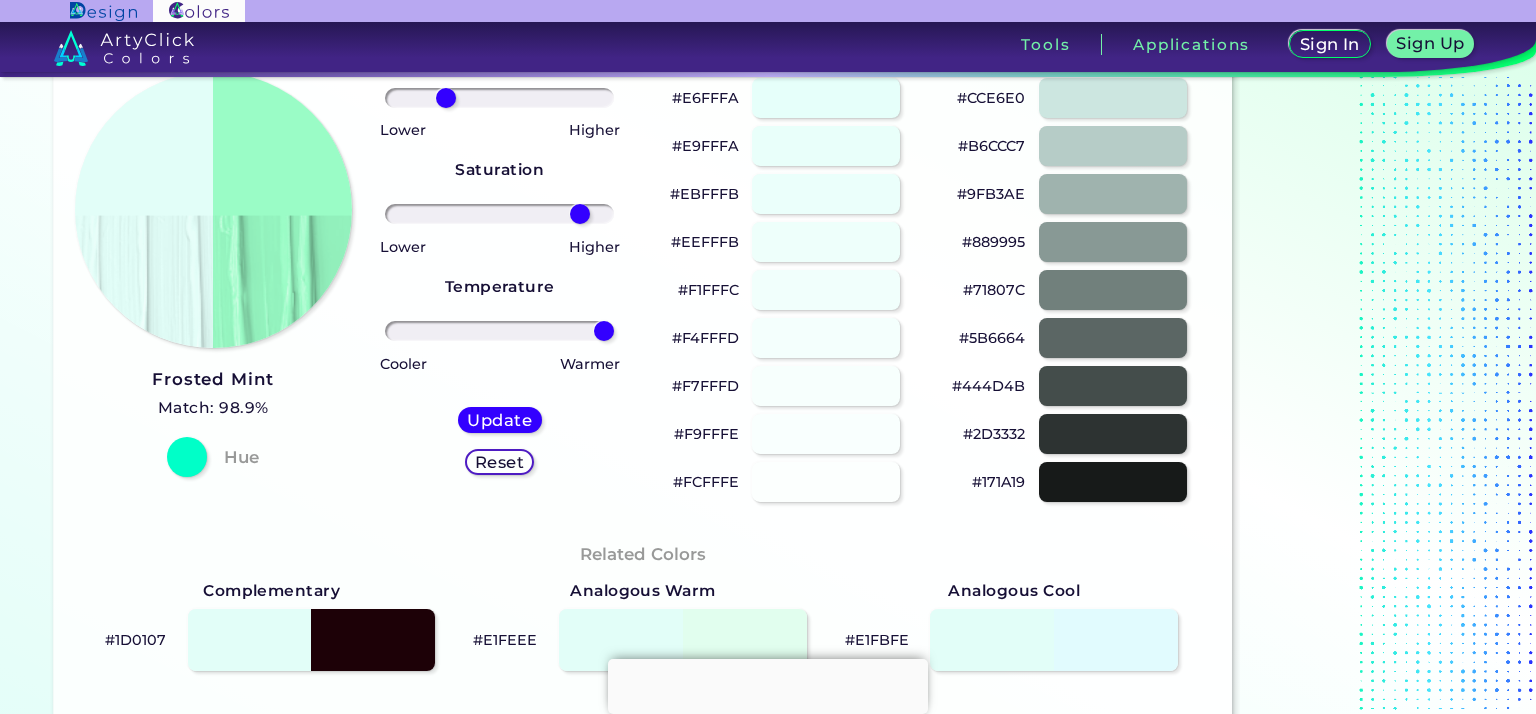 scroll, scrollTop: 190, scrollLeft: 0, axis: vertical 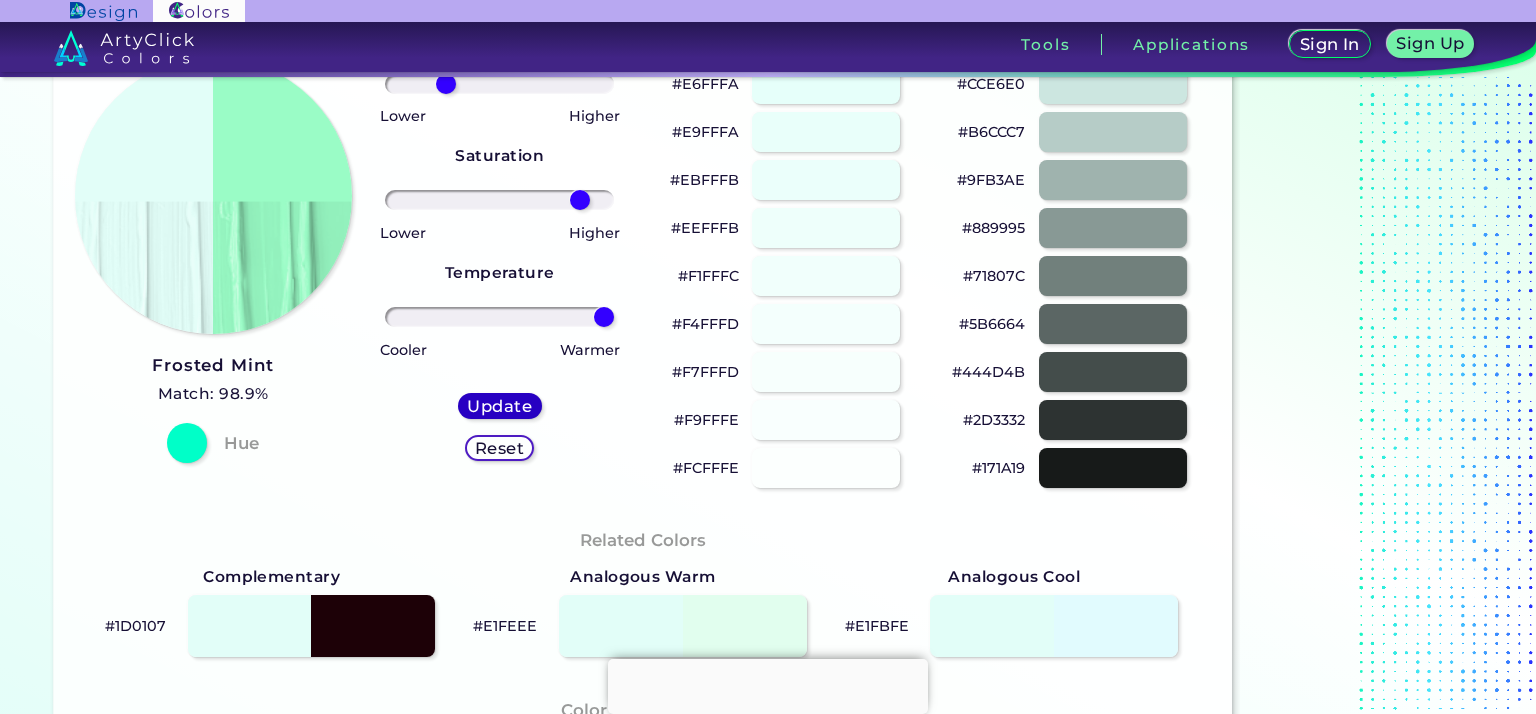 click on "Update" at bounding box center [499, 406] 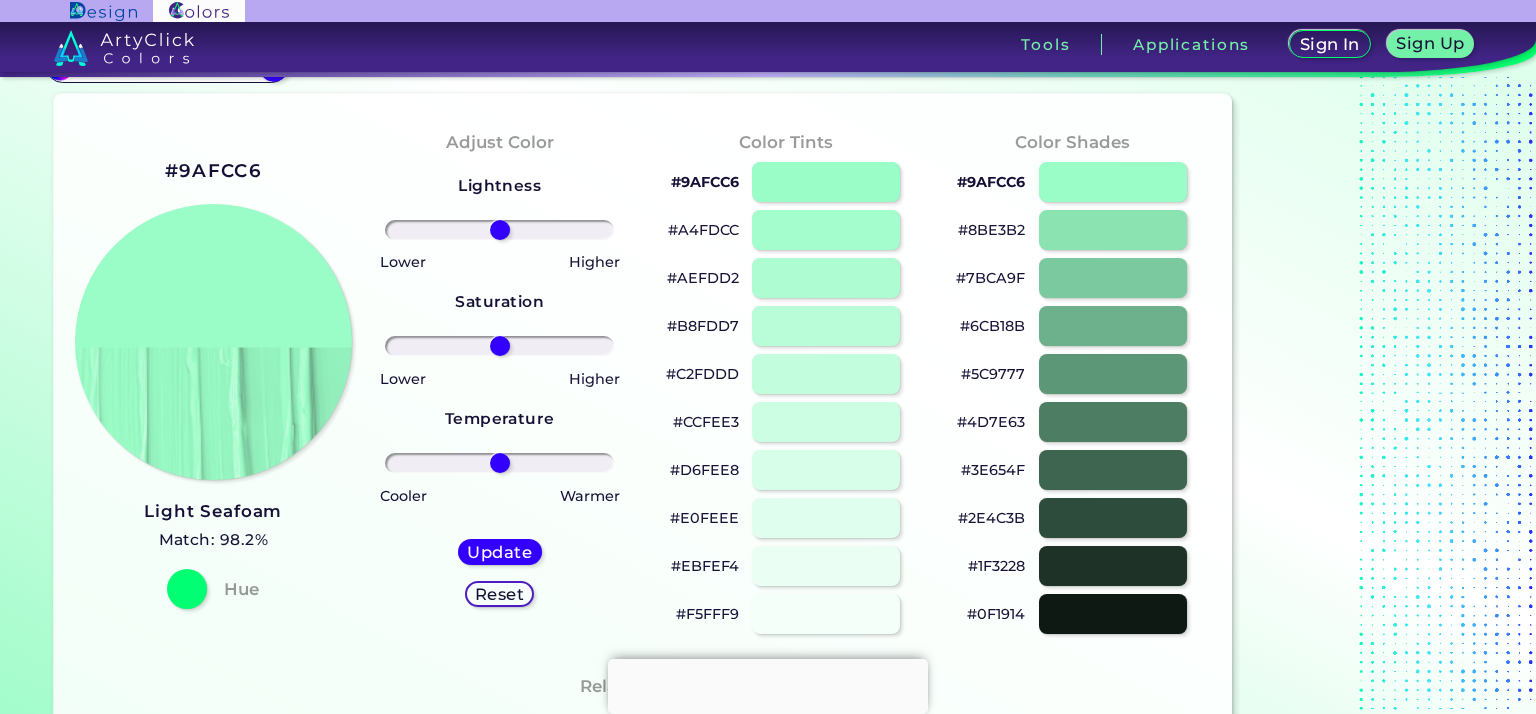 scroll, scrollTop: 40, scrollLeft: 0, axis: vertical 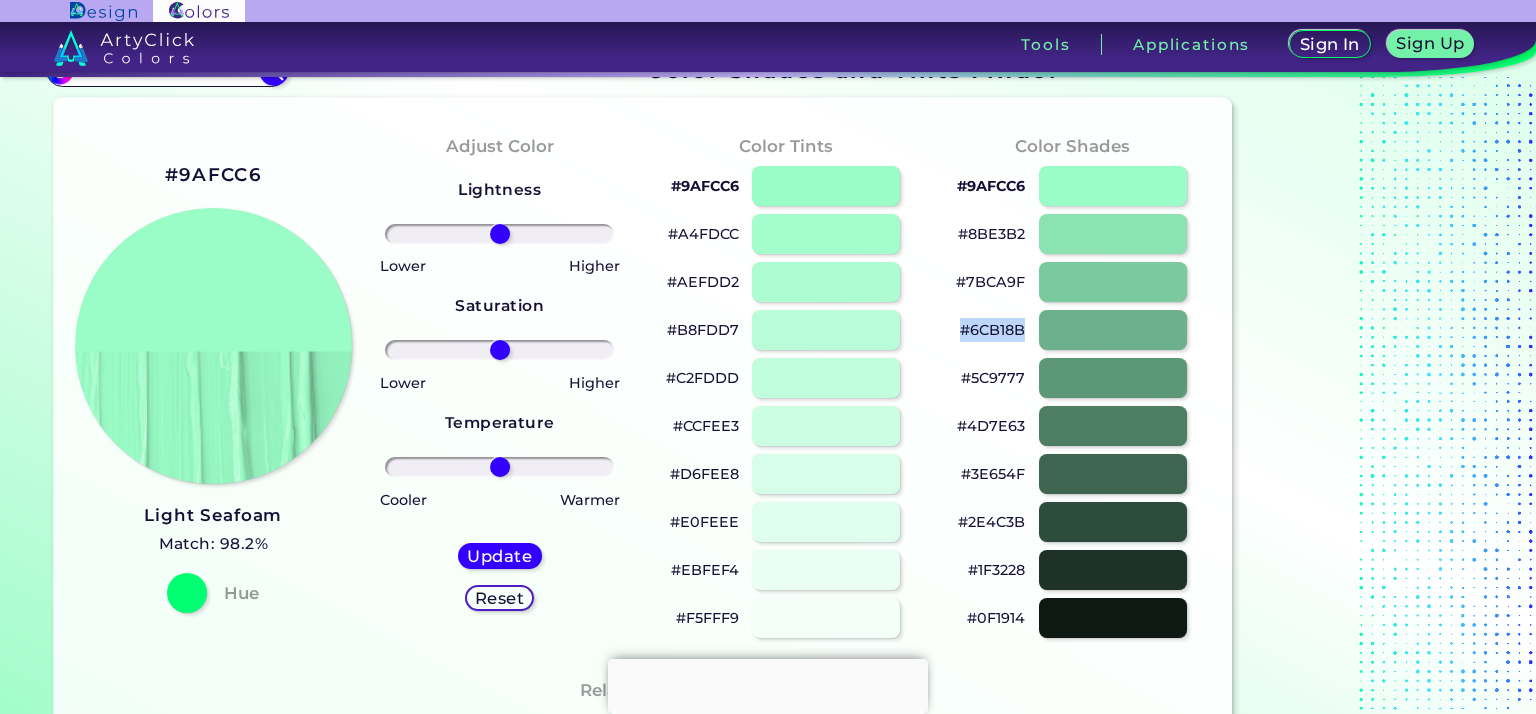 drag, startPoint x: 955, startPoint y: 327, endPoint x: 1025, endPoint y: 326, distance: 70.00714 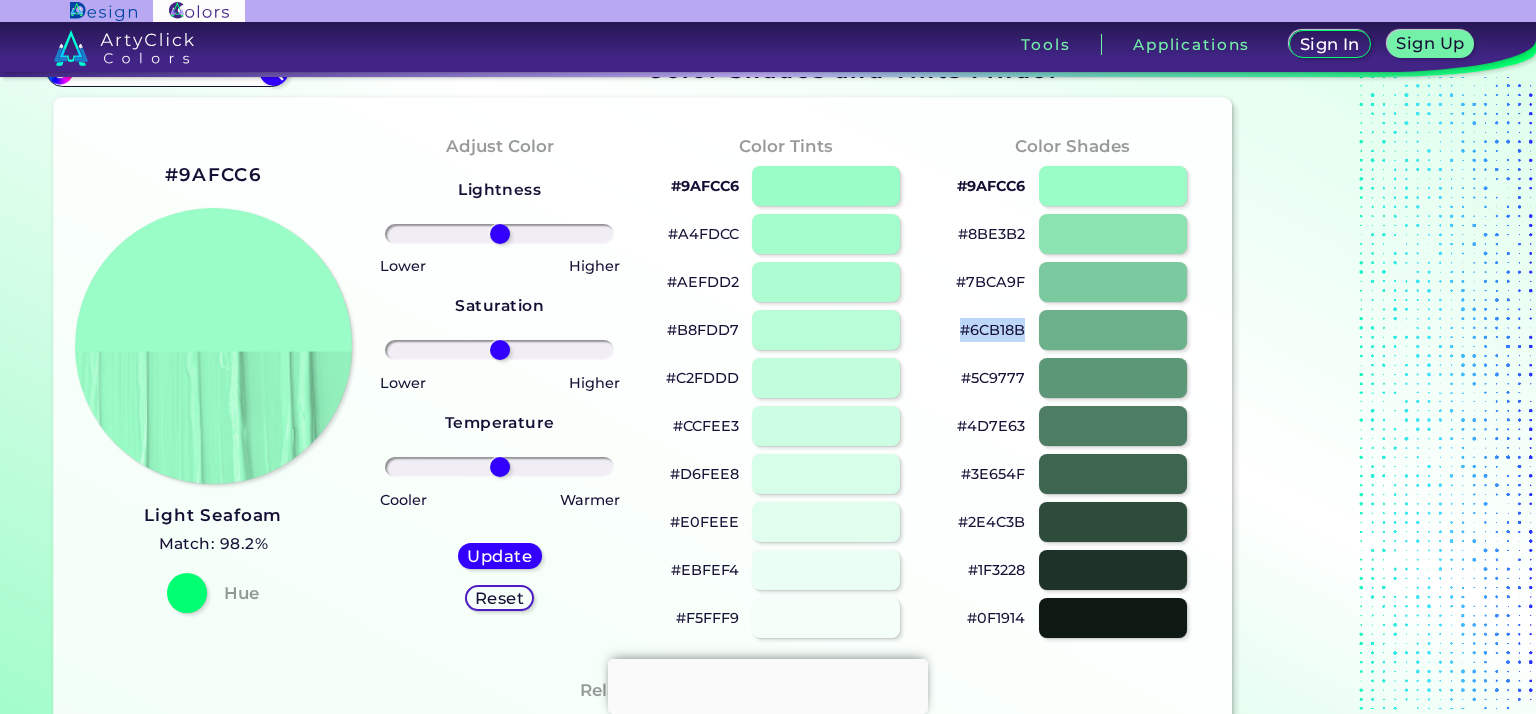 click on "#6CB18B" at bounding box center [1072, 330] 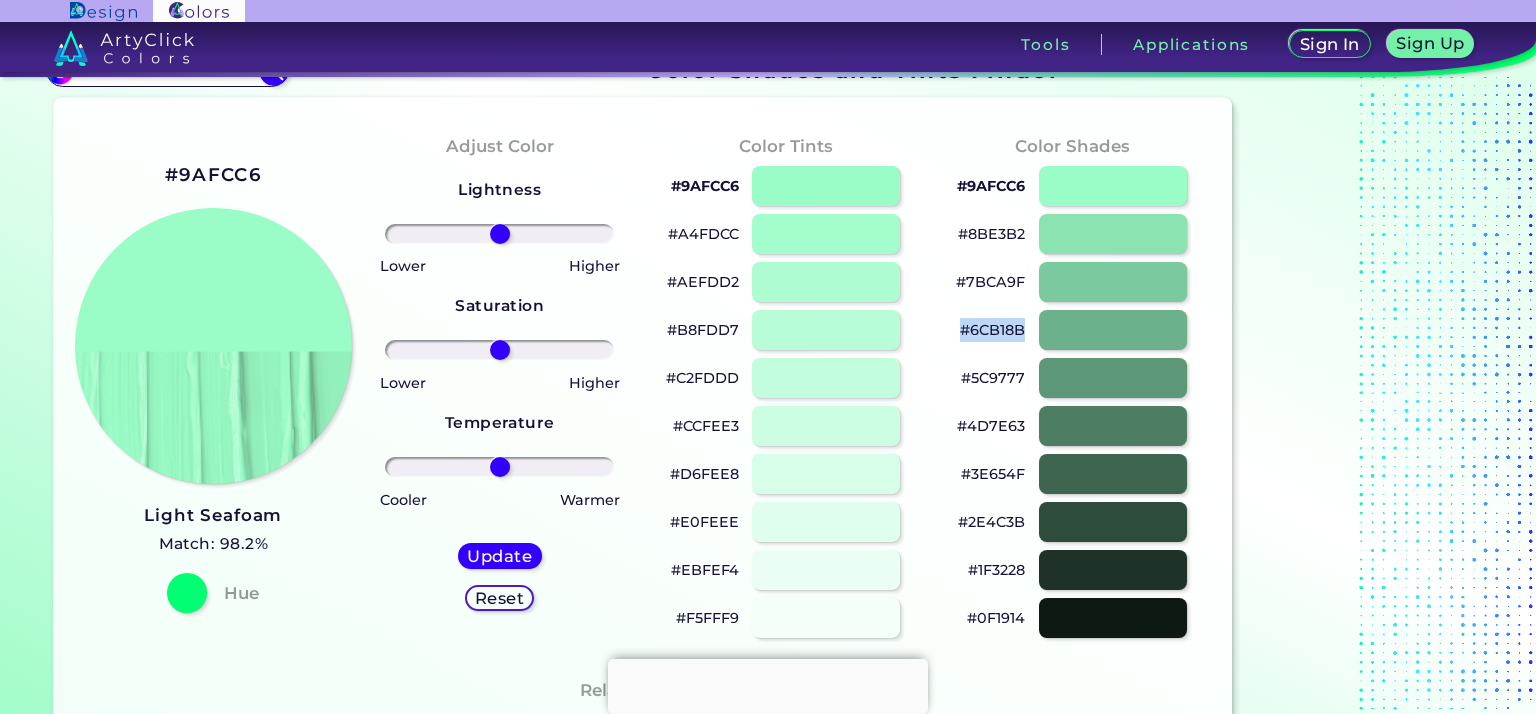 scroll, scrollTop: 23, scrollLeft: 0, axis: vertical 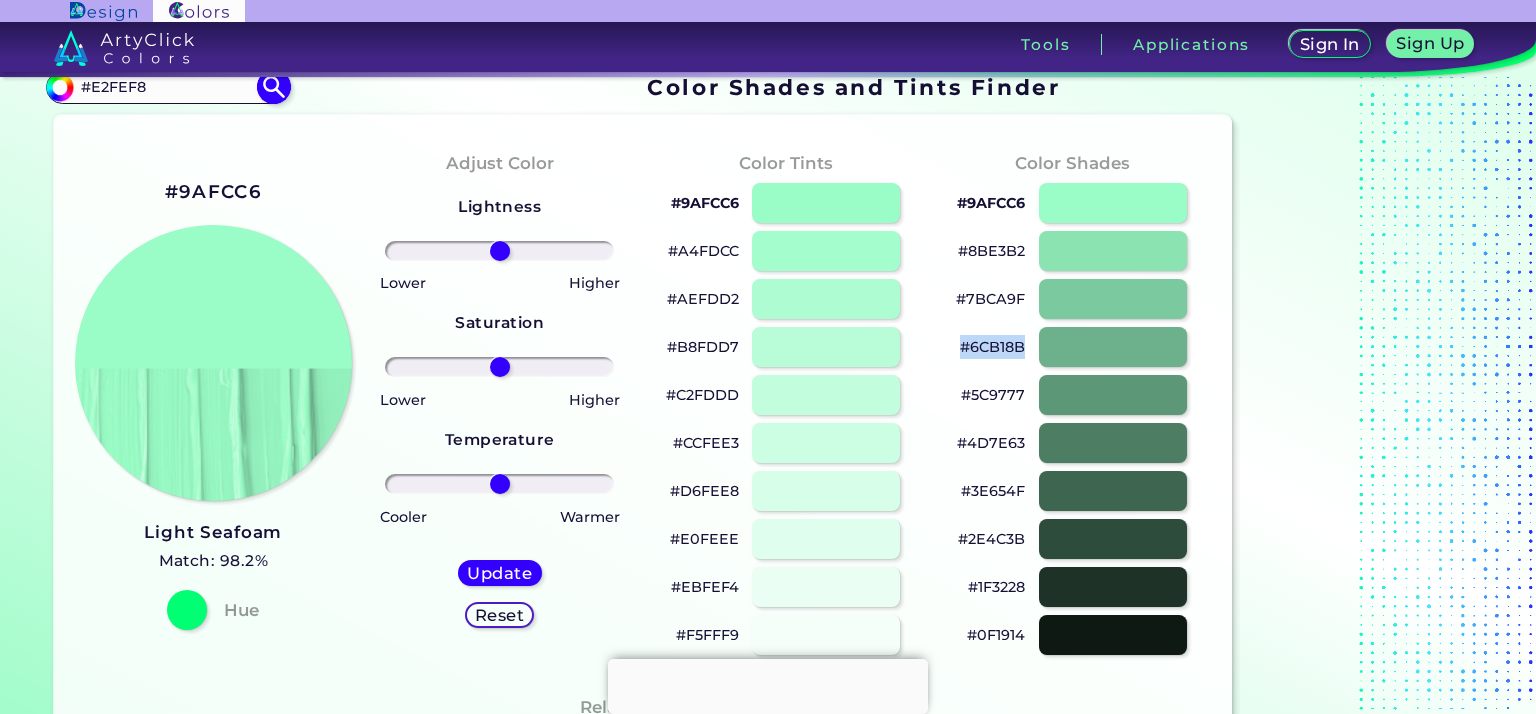 click on "#E2FEF8" at bounding box center [167, 87] 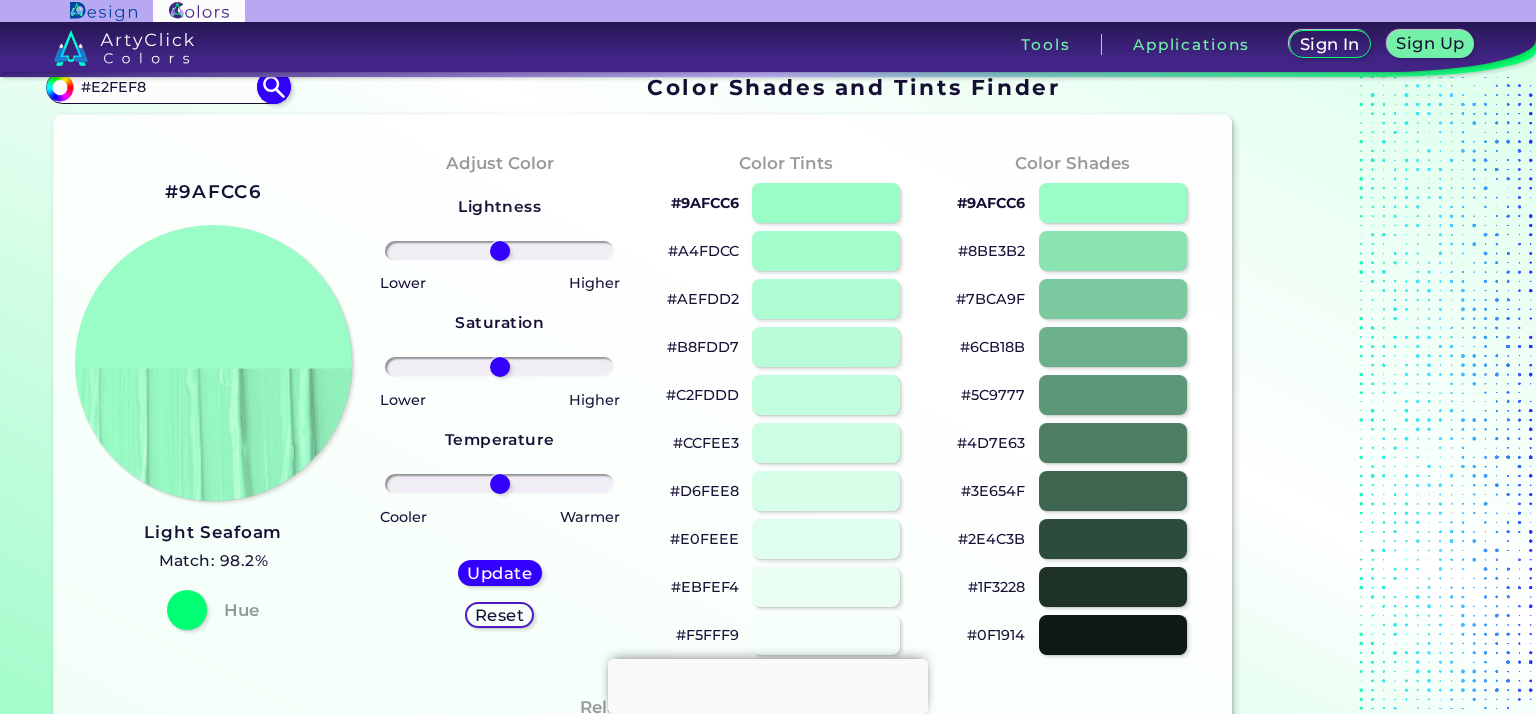 click on "#E2FEF8" at bounding box center [167, 87] 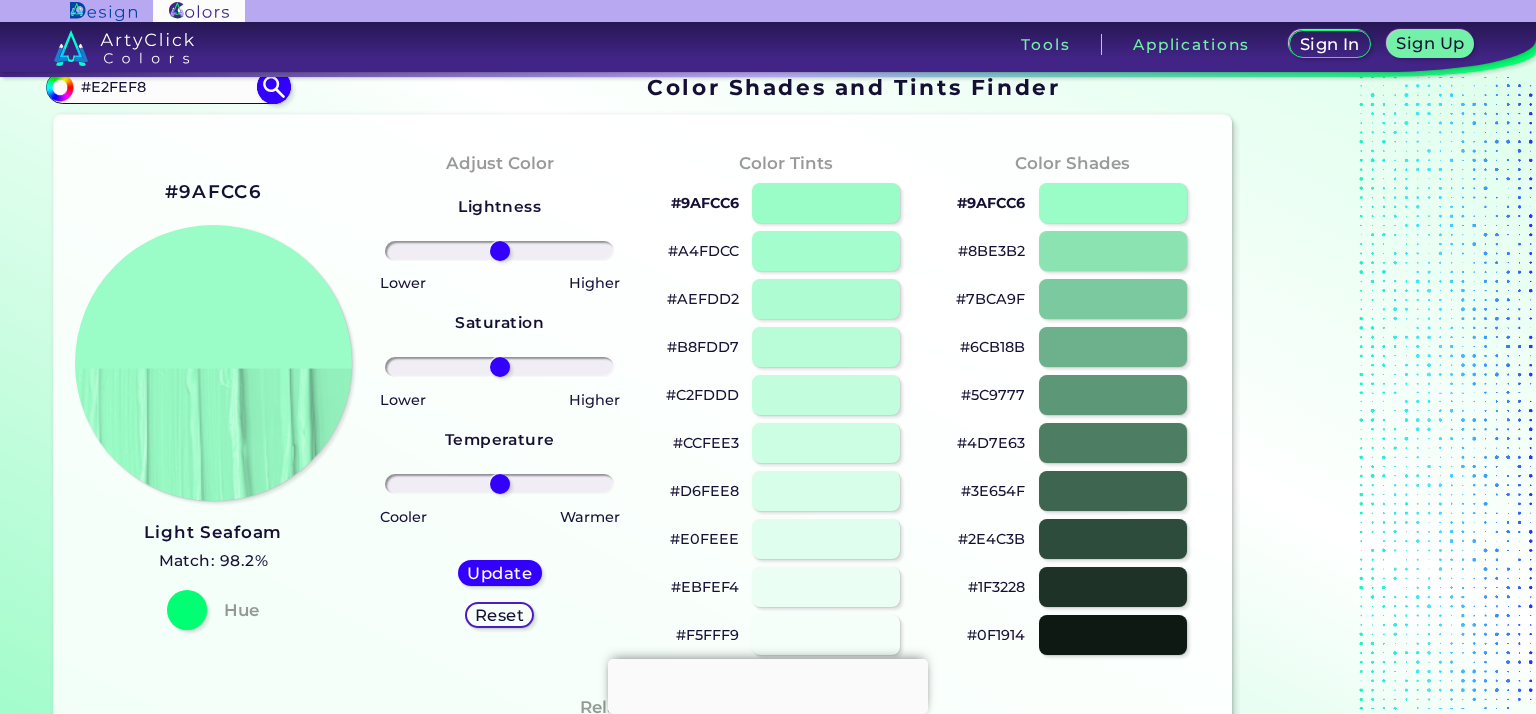 paste on "#6CB18B" 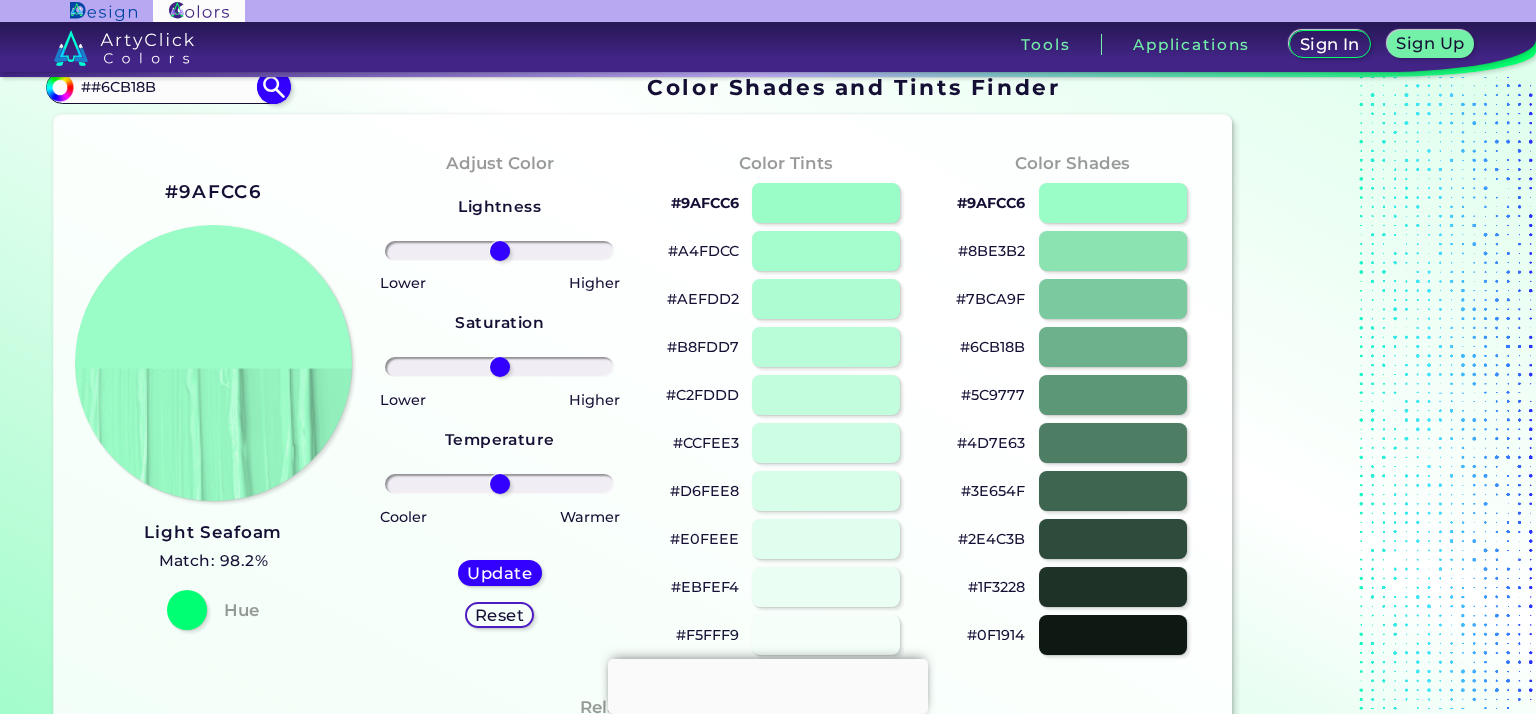 click on "##6CB18B" at bounding box center [167, 87] 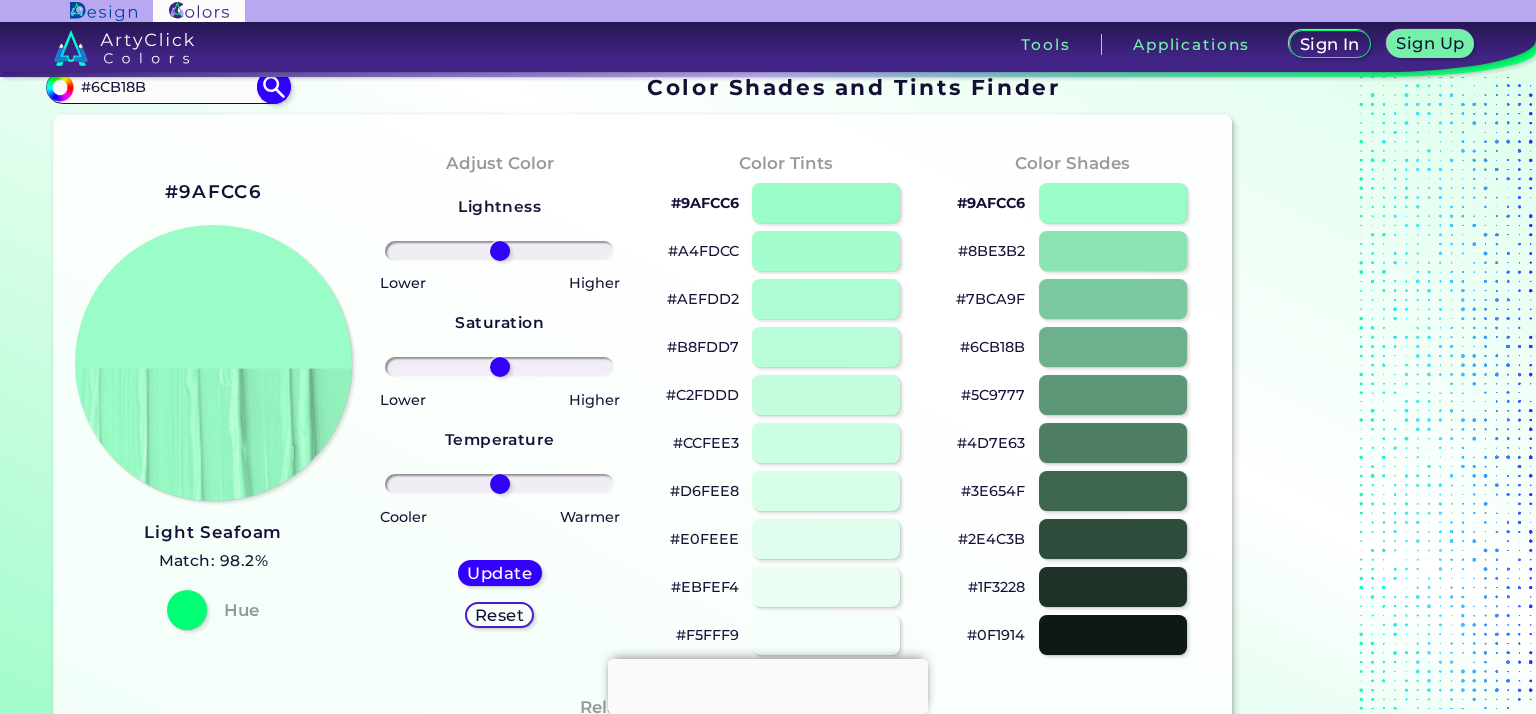 type on "#6CB18B" 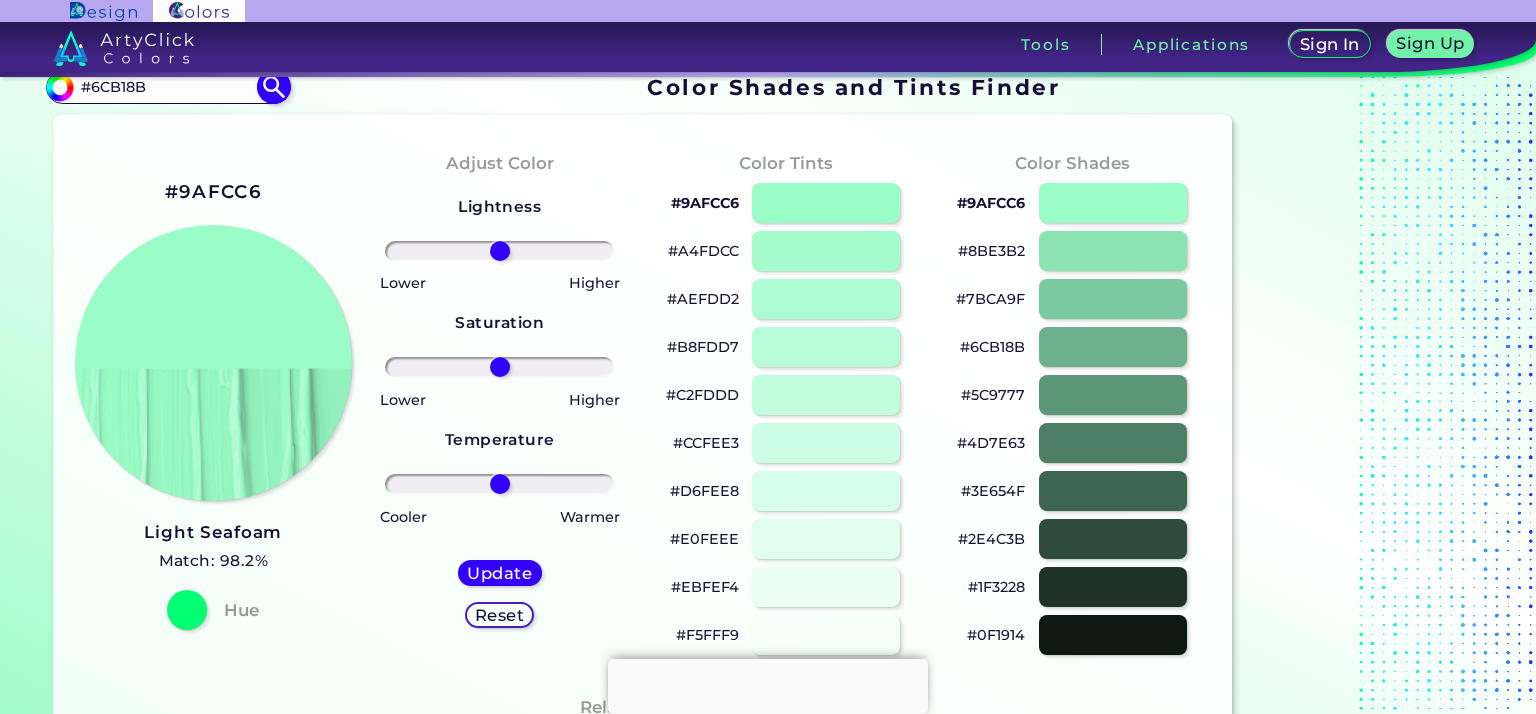type on "#6cb18b" 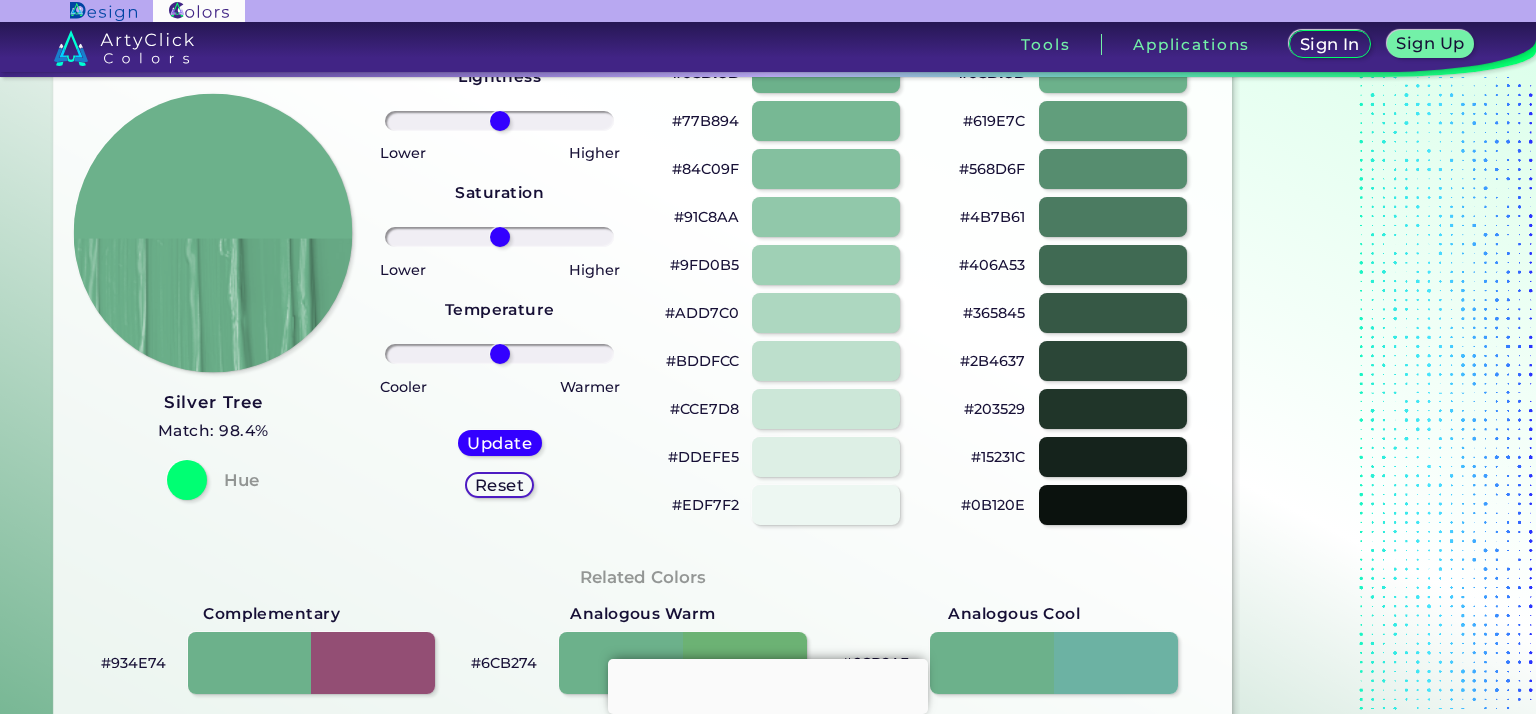 scroll, scrollTop: 154, scrollLeft: 0, axis: vertical 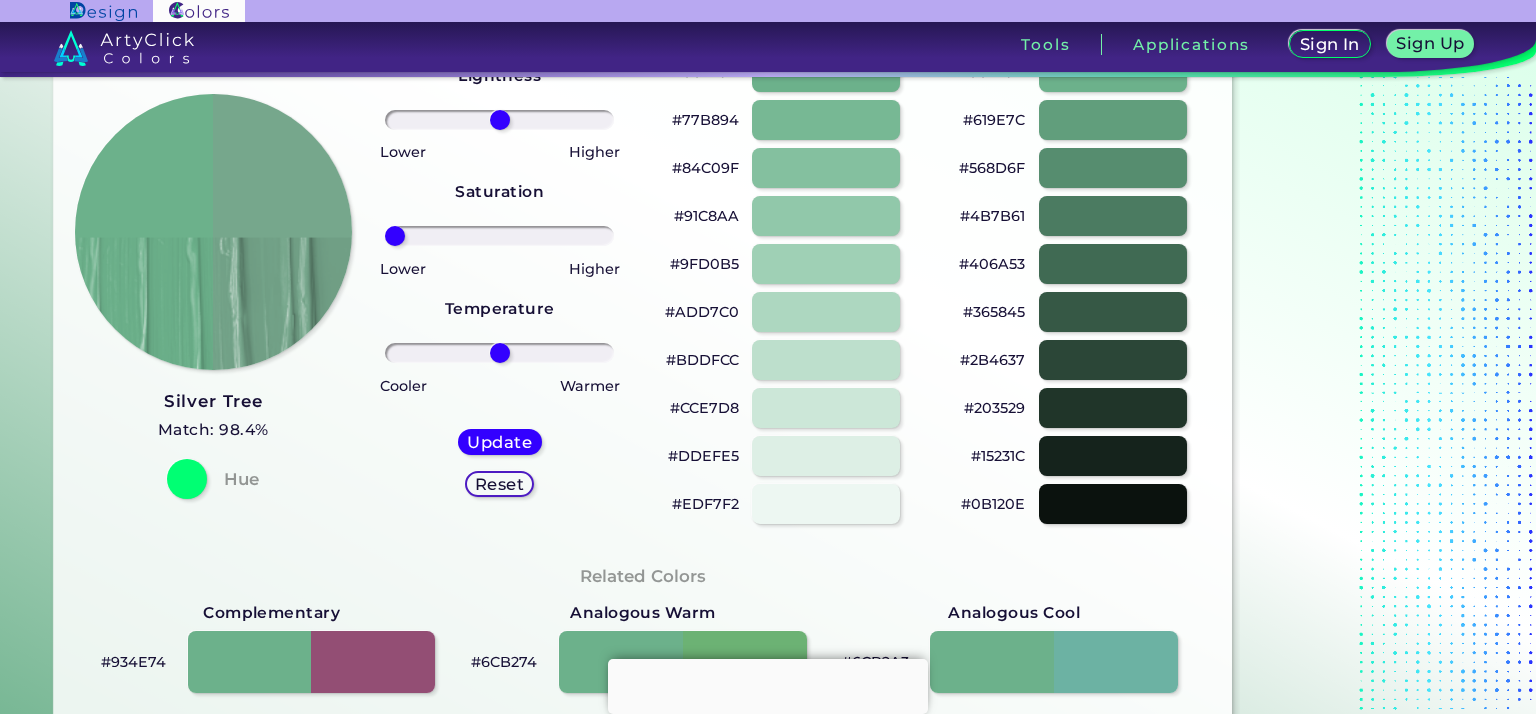 drag, startPoint x: 502, startPoint y: 231, endPoint x: 382, endPoint y: 251, distance: 121.65525 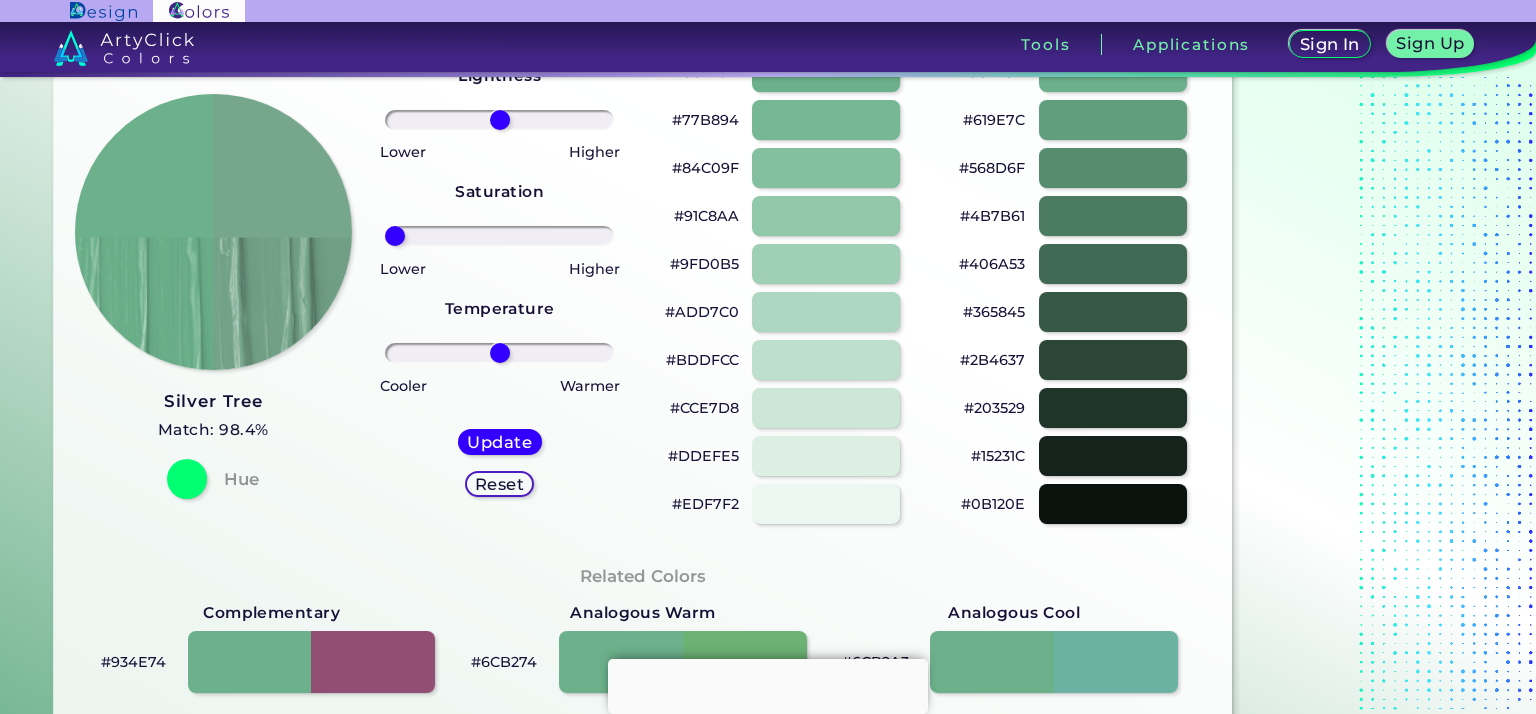 type on "-100" 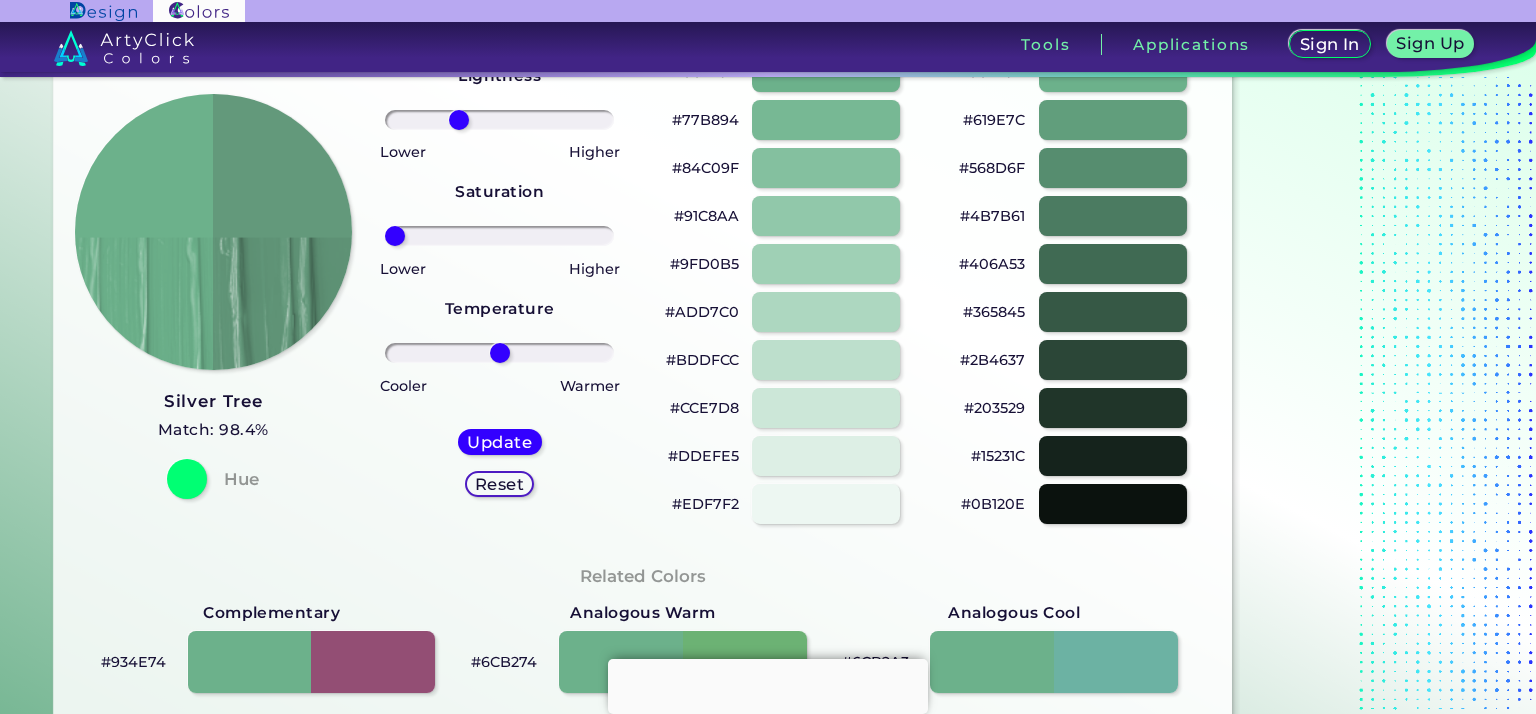 drag, startPoint x: 505, startPoint y: 113, endPoint x: 458, endPoint y: 120, distance: 47.518417 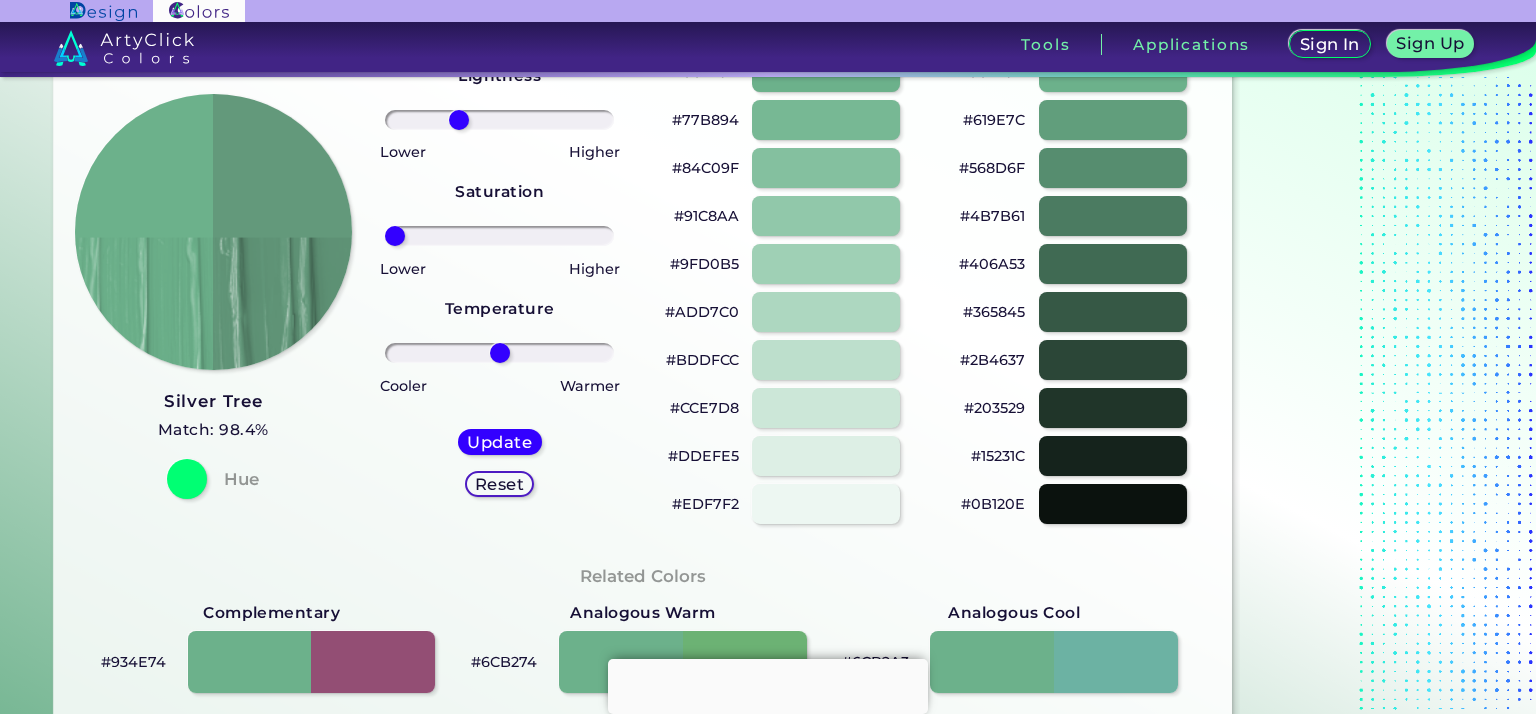 type on "-39" 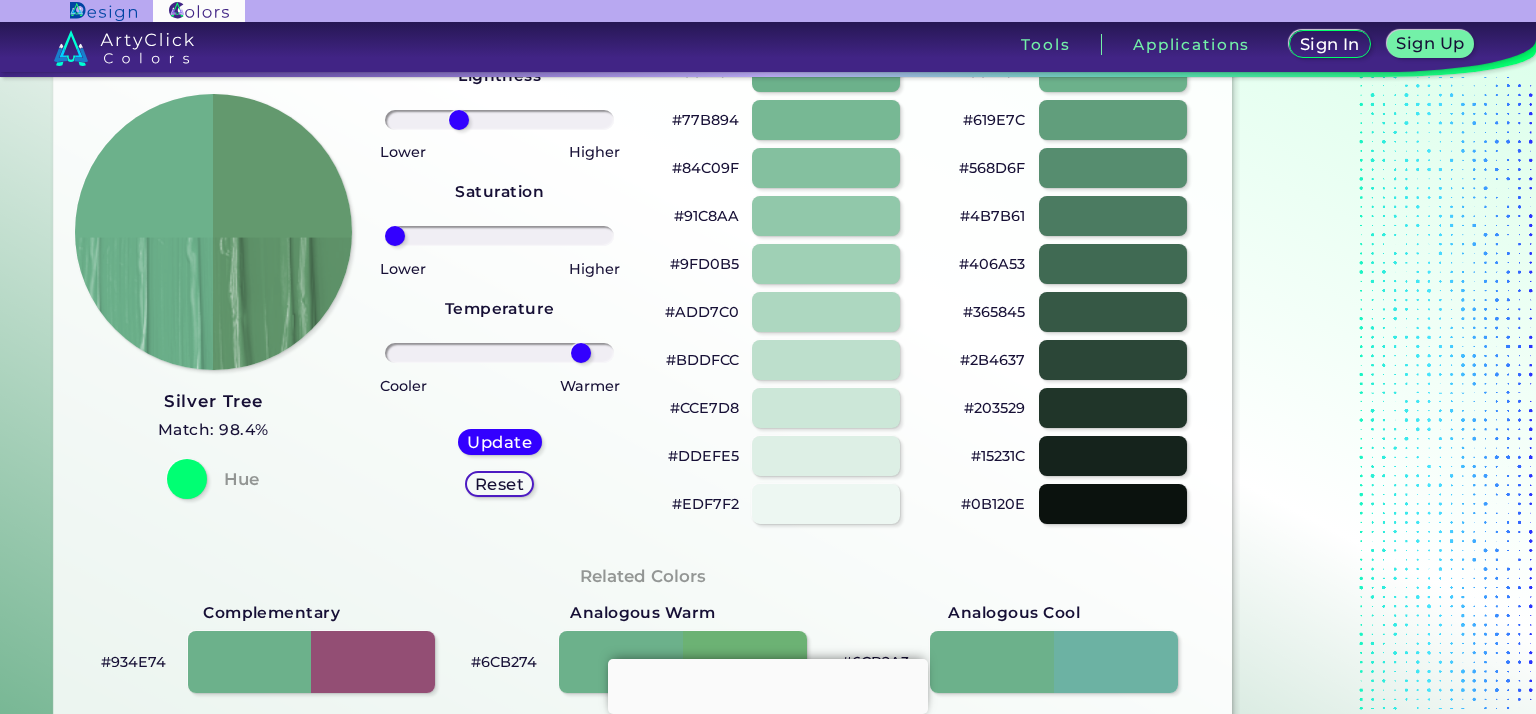 drag, startPoint x: 503, startPoint y: 353, endPoint x: 581, endPoint y: 345, distance: 78.40918 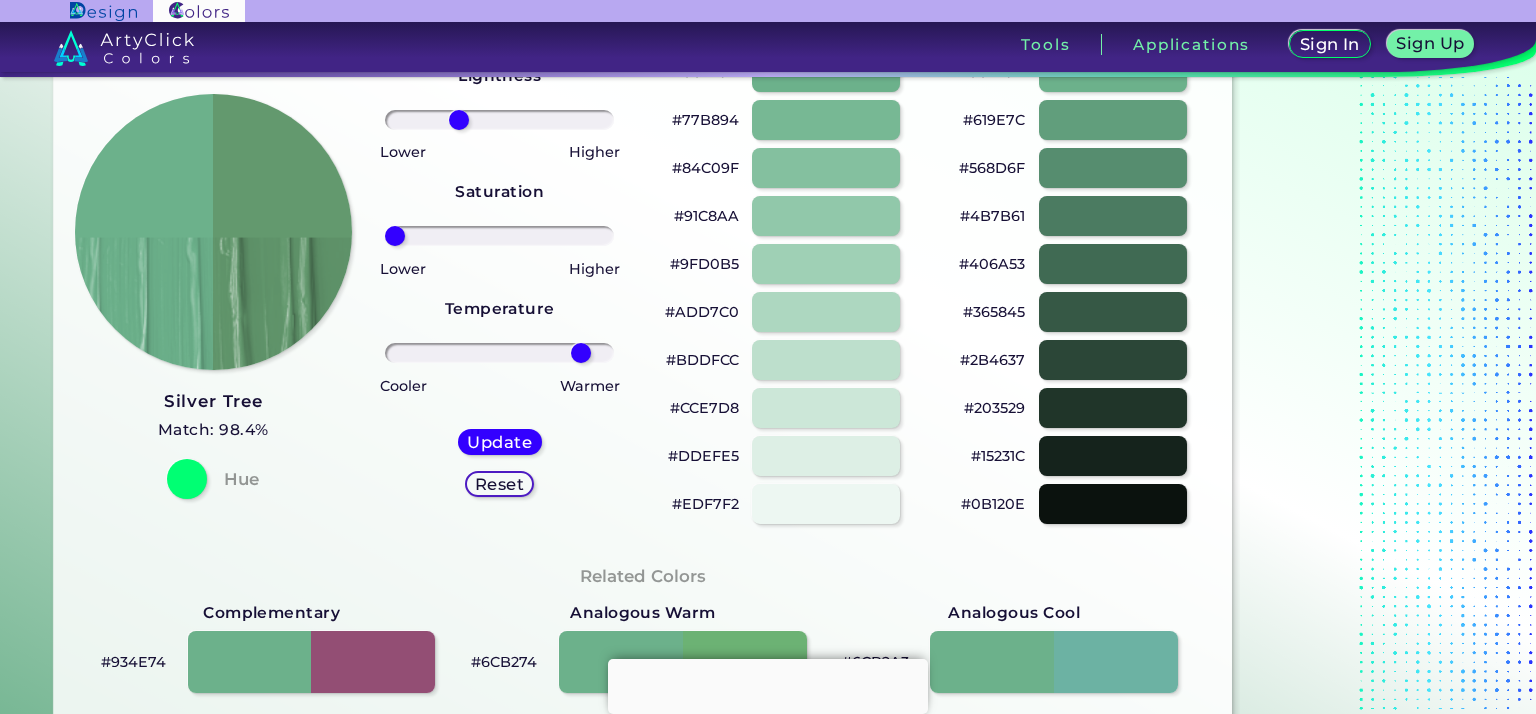 type on "78" 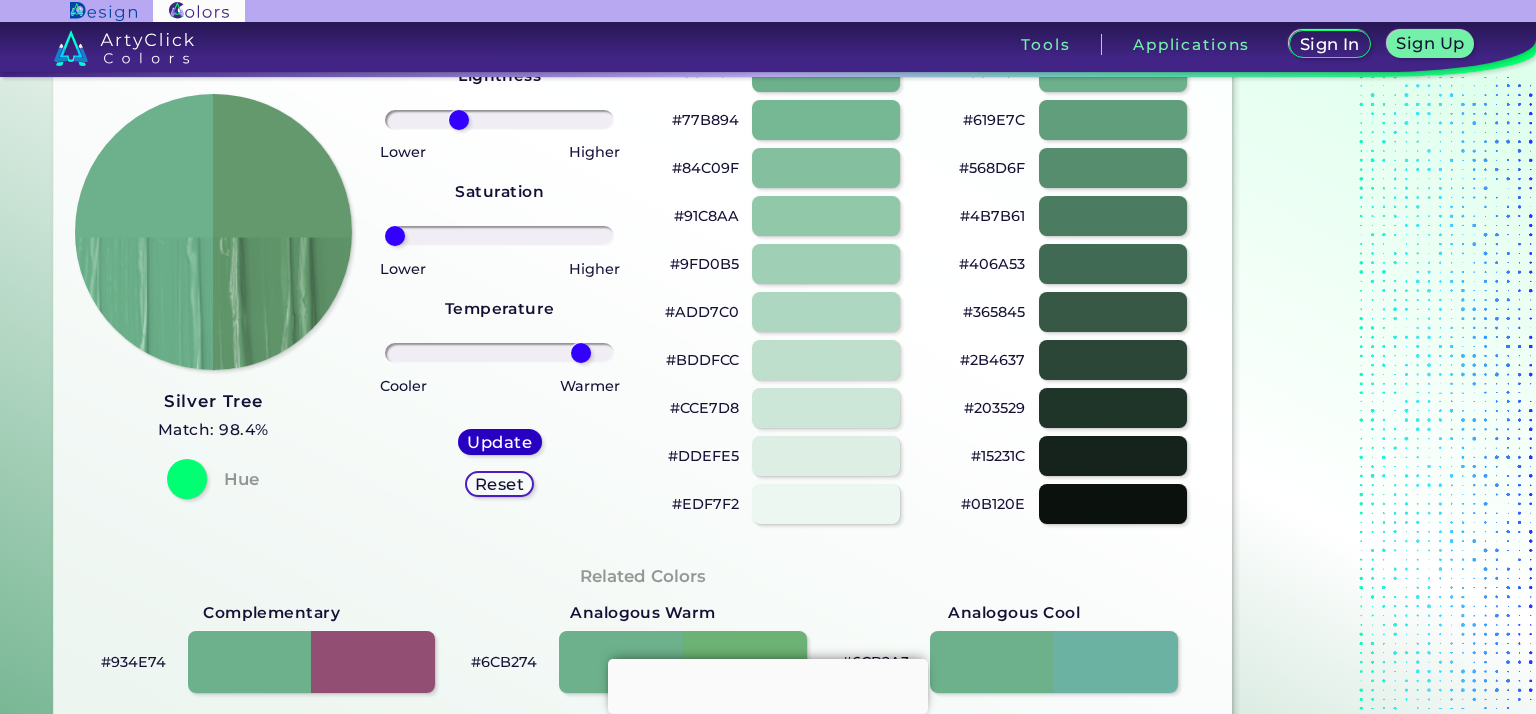 click on "Update" at bounding box center [500, 442] 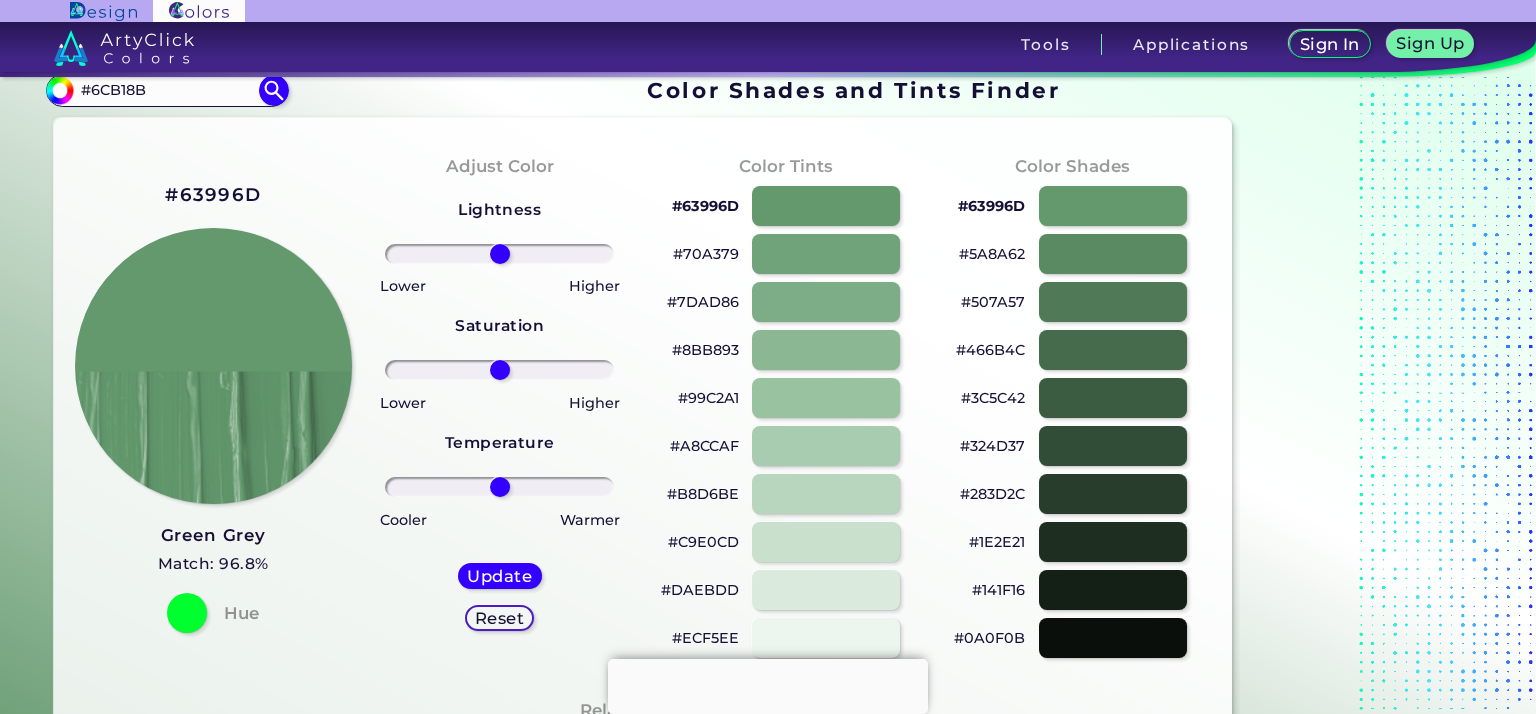 scroll, scrollTop: 0, scrollLeft: 0, axis: both 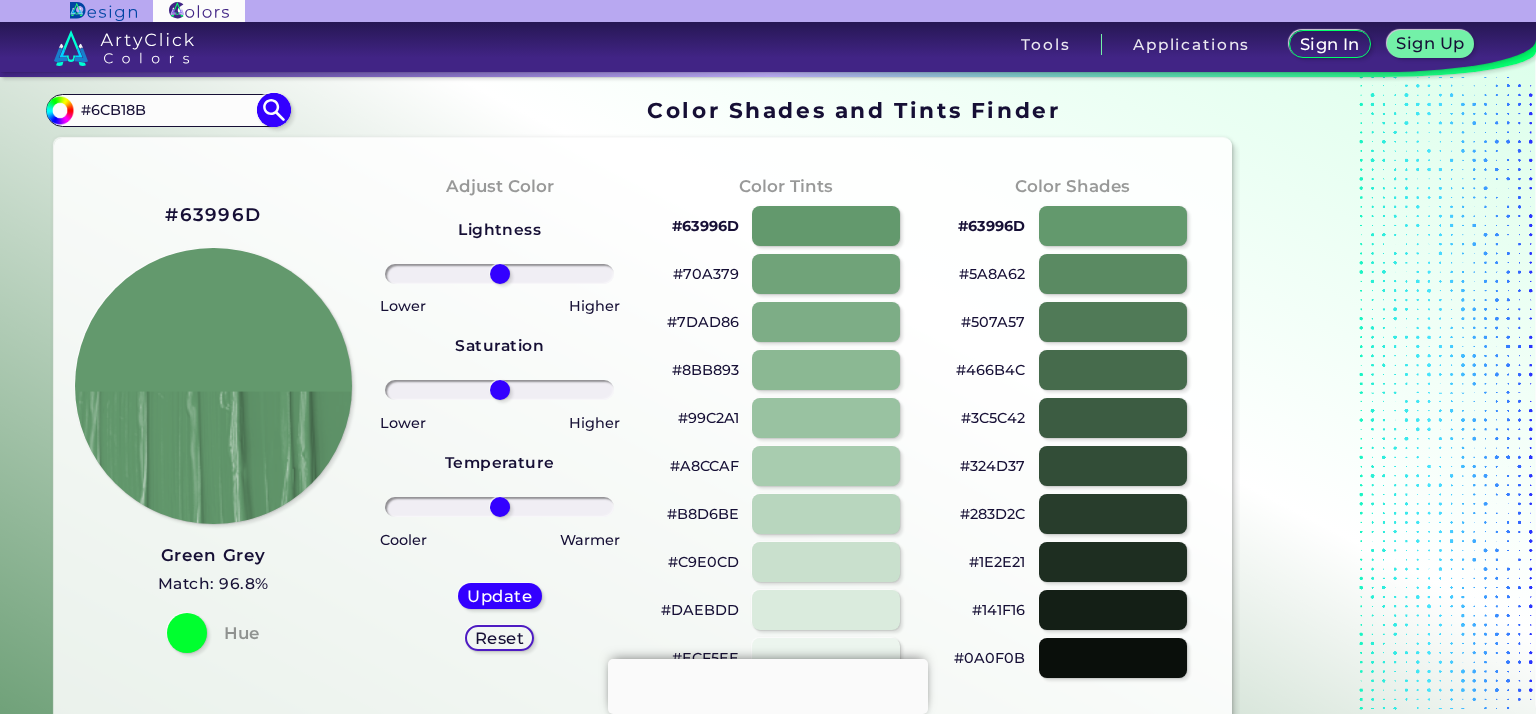 drag, startPoint x: 174, startPoint y: 105, endPoint x: 73, endPoint y: 105, distance: 101 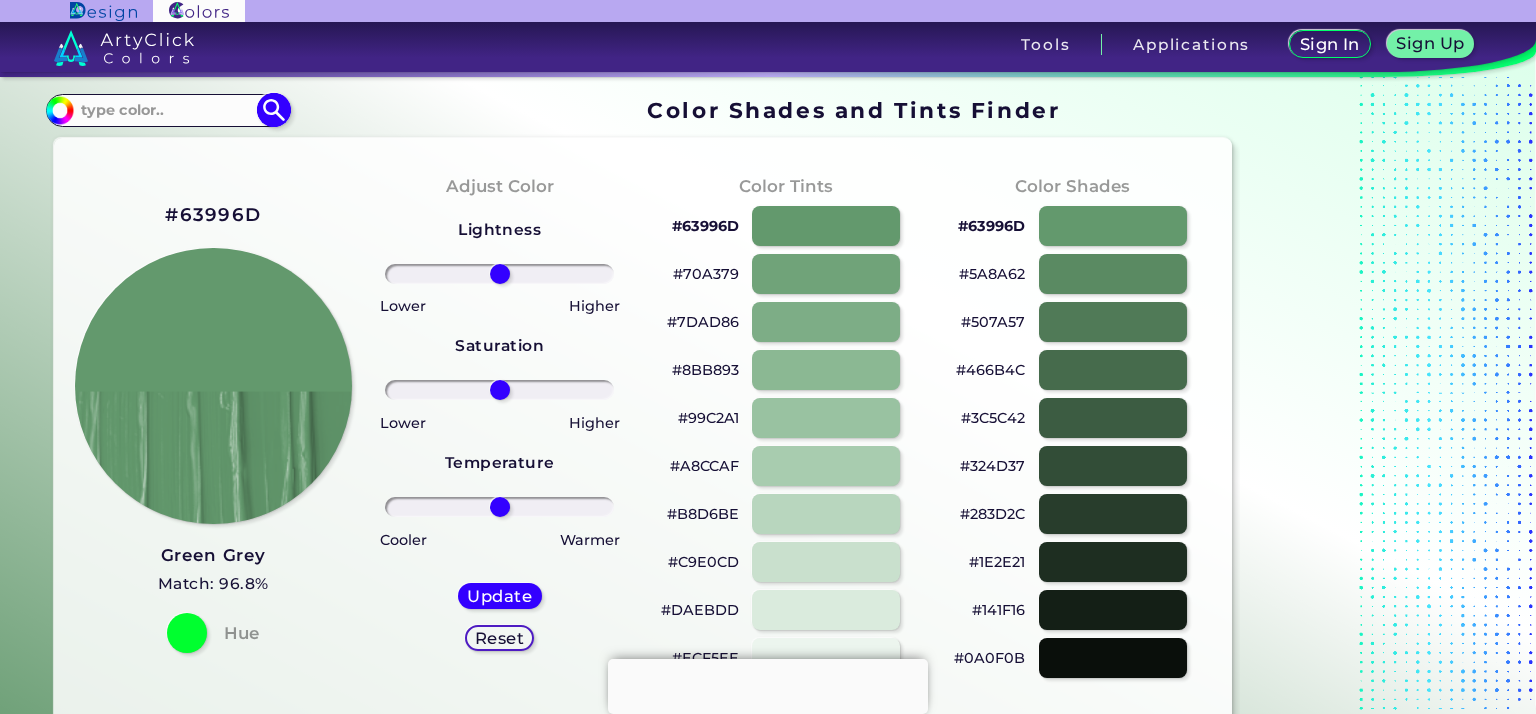 paste on "#A3B2A0" 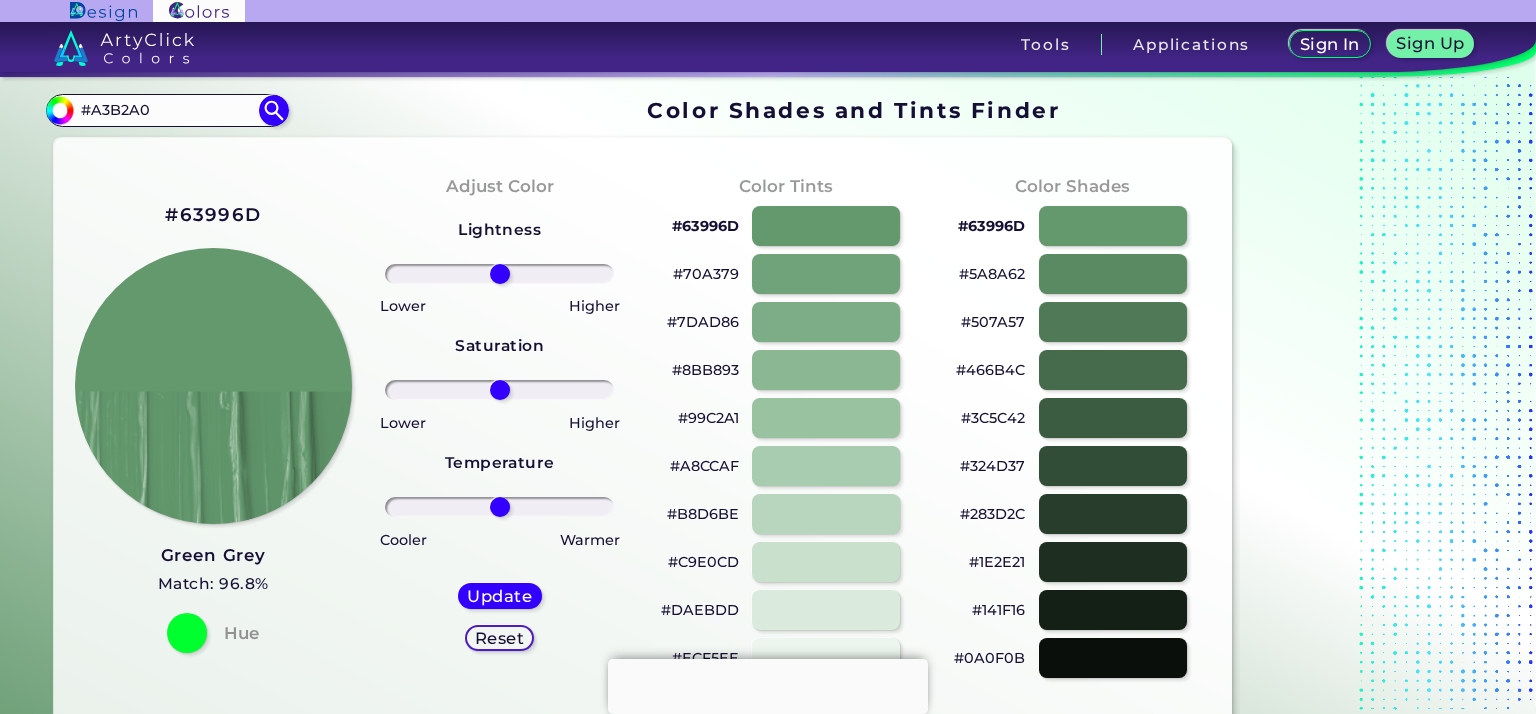 type on "#A3B2A0" 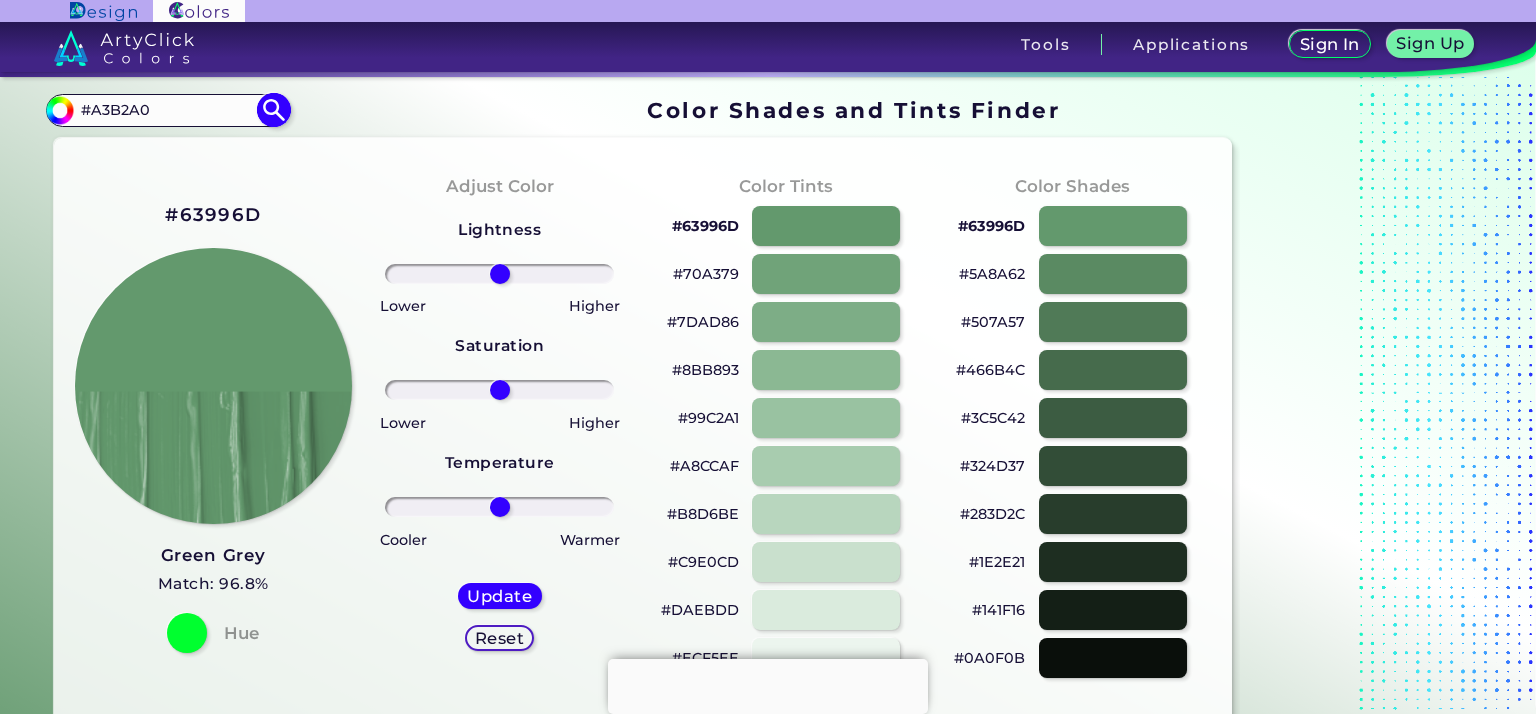 click at bounding box center [273, 110] 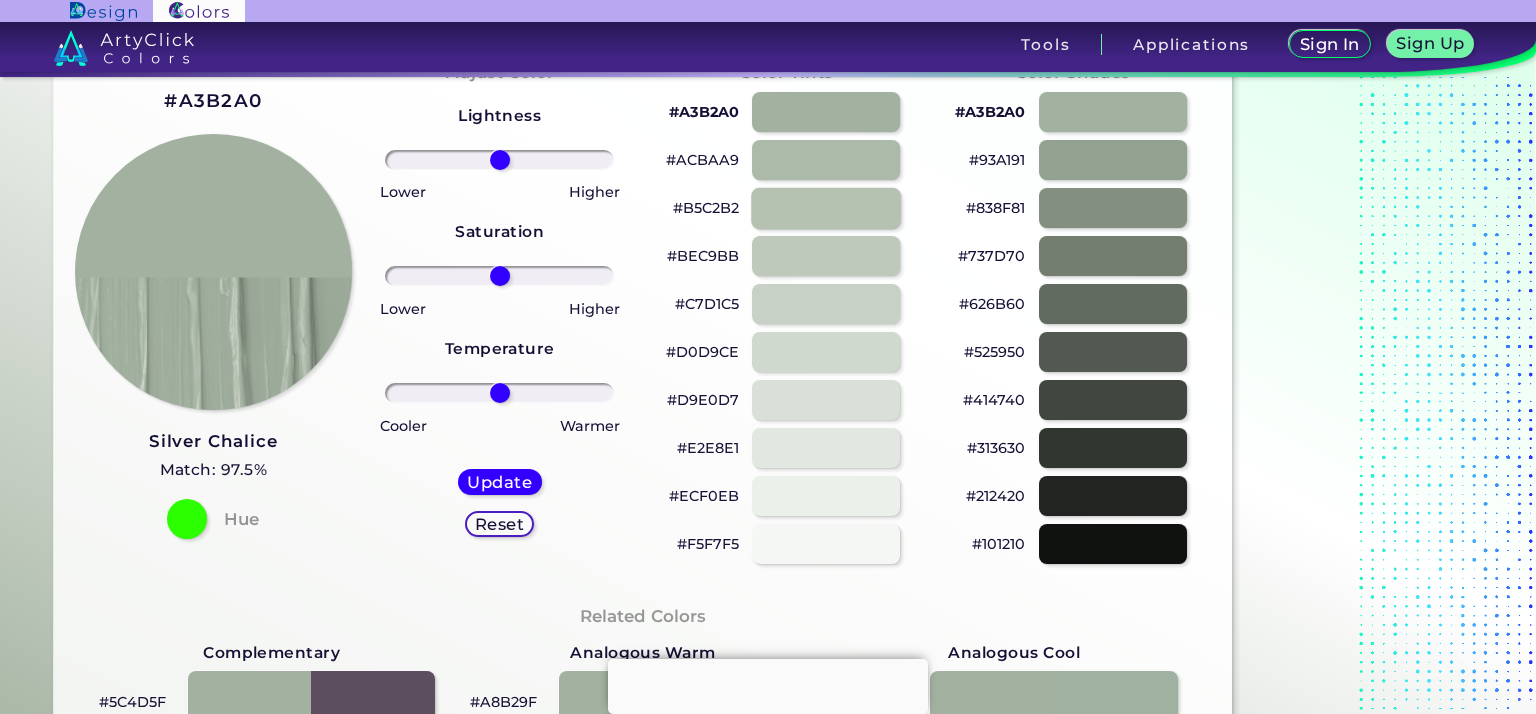 scroll, scrollTop: 120, scrollLeft: 0, axis: vertical 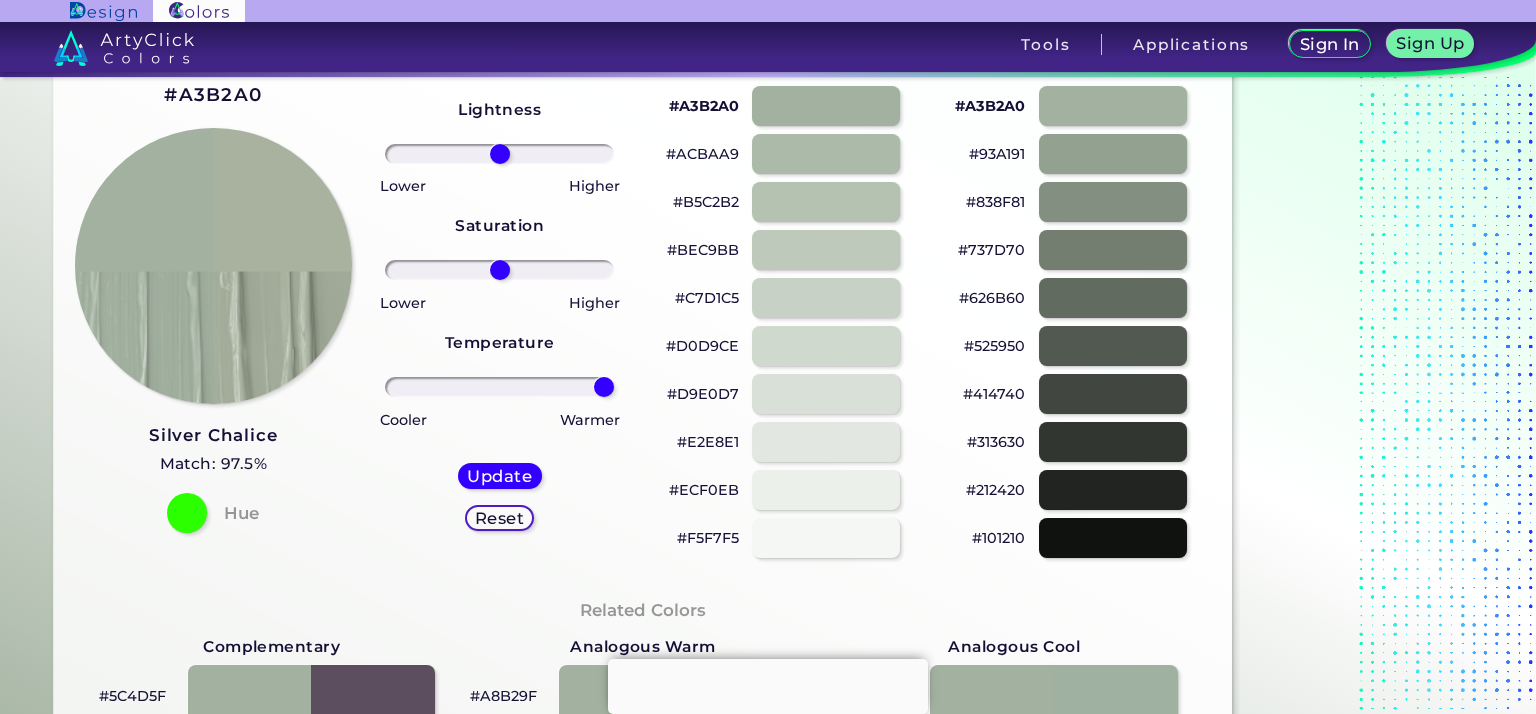 drag, startPoint x: 503, startPoint y: 383, endPoint x: 616, endPoint y: 384, distance: 113.004425 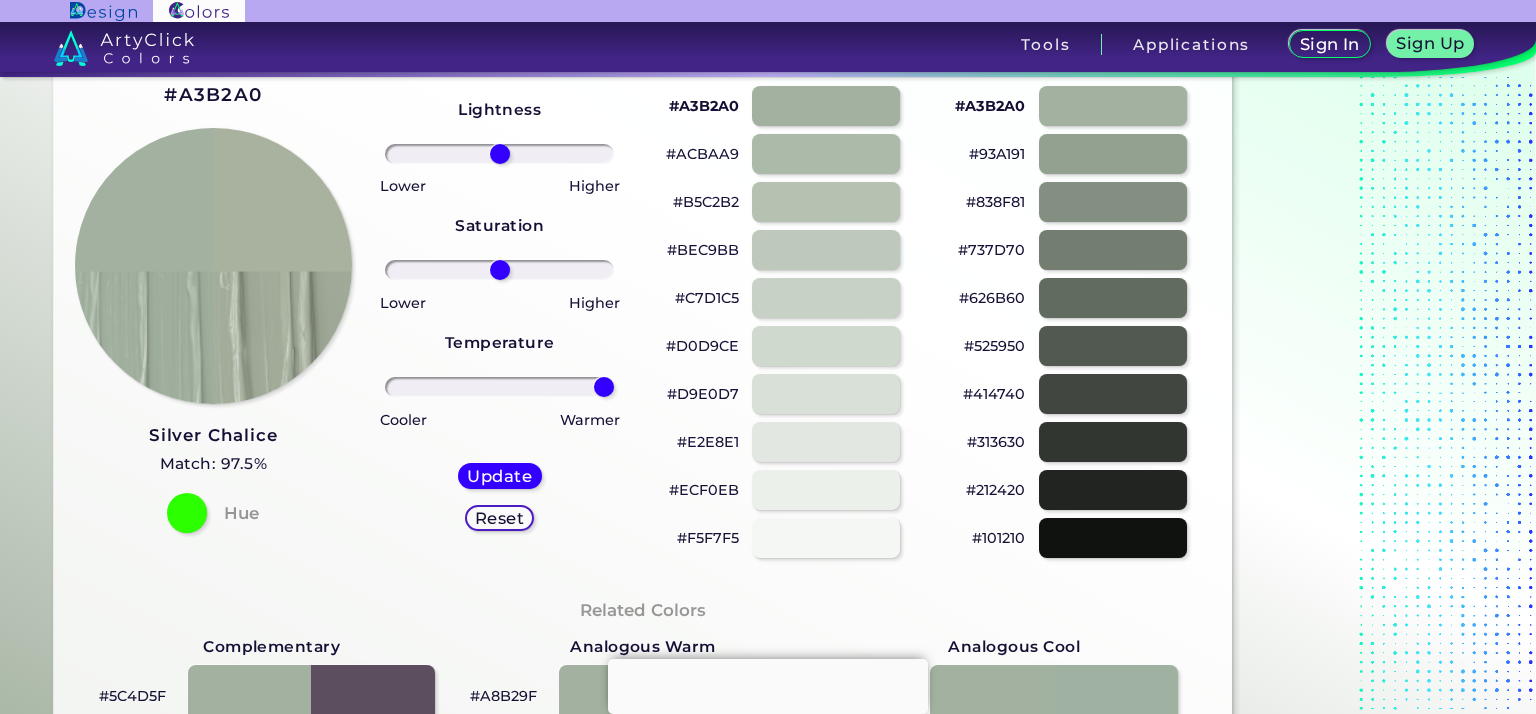 type on "100" 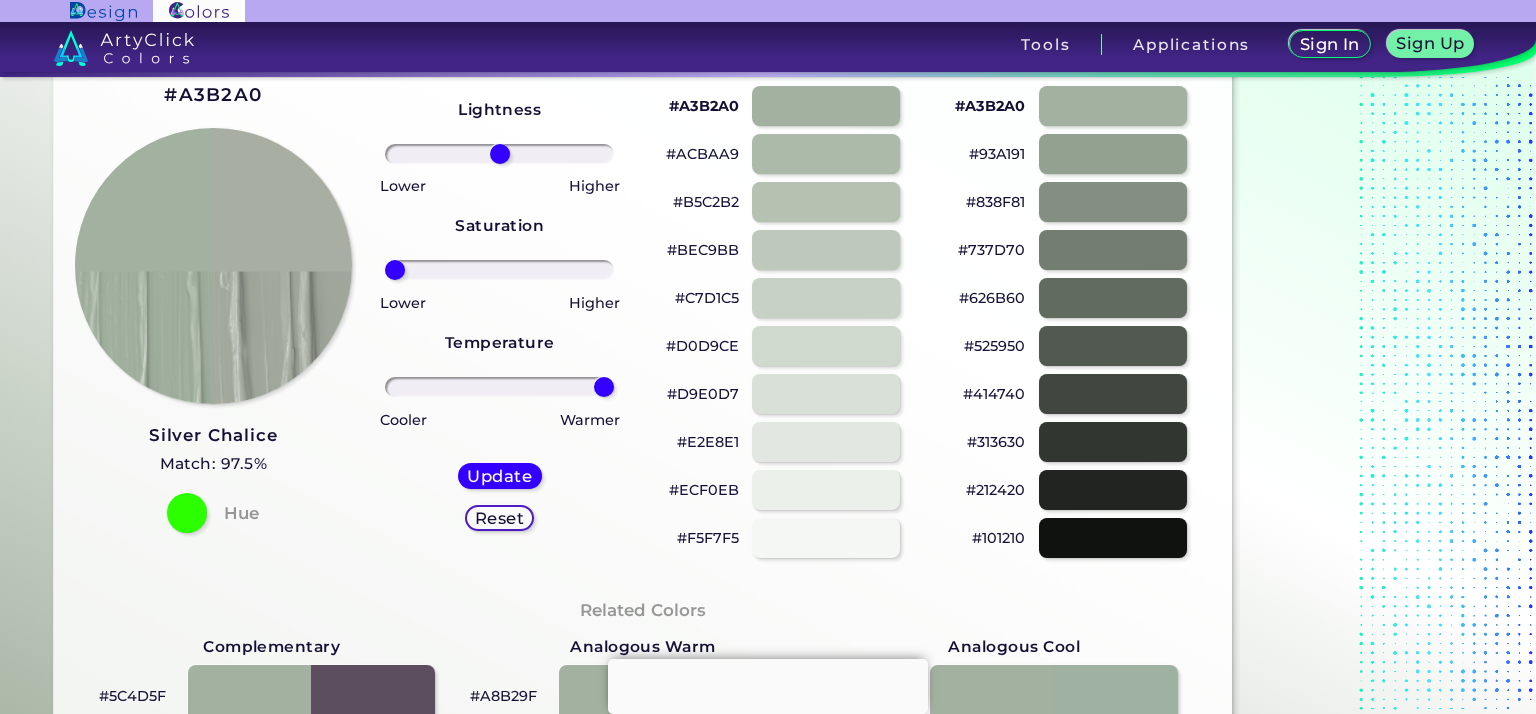 drag, startPoint x: 491, startPoint y: 263, endPoint x: 378, endPoint y: 269, distance: 113.15918 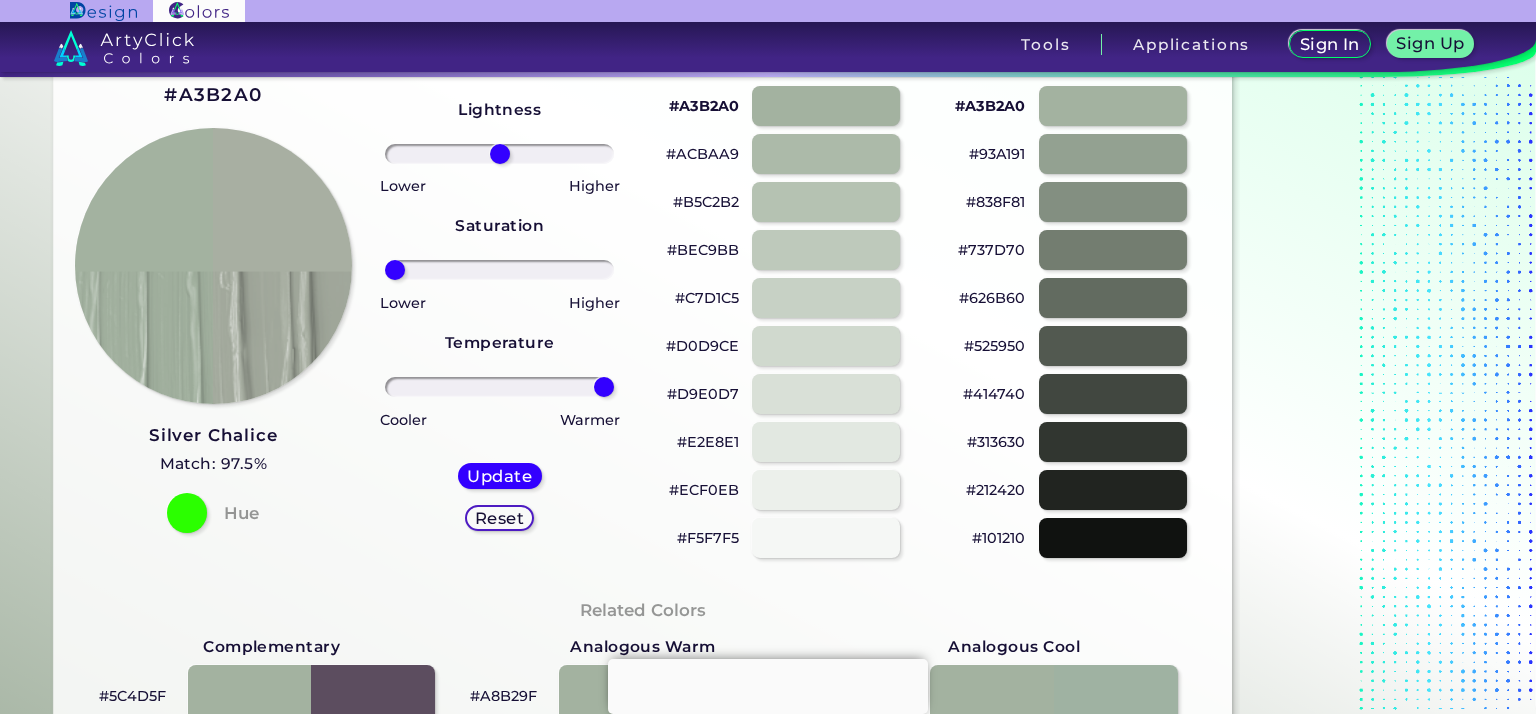 type on "-100" 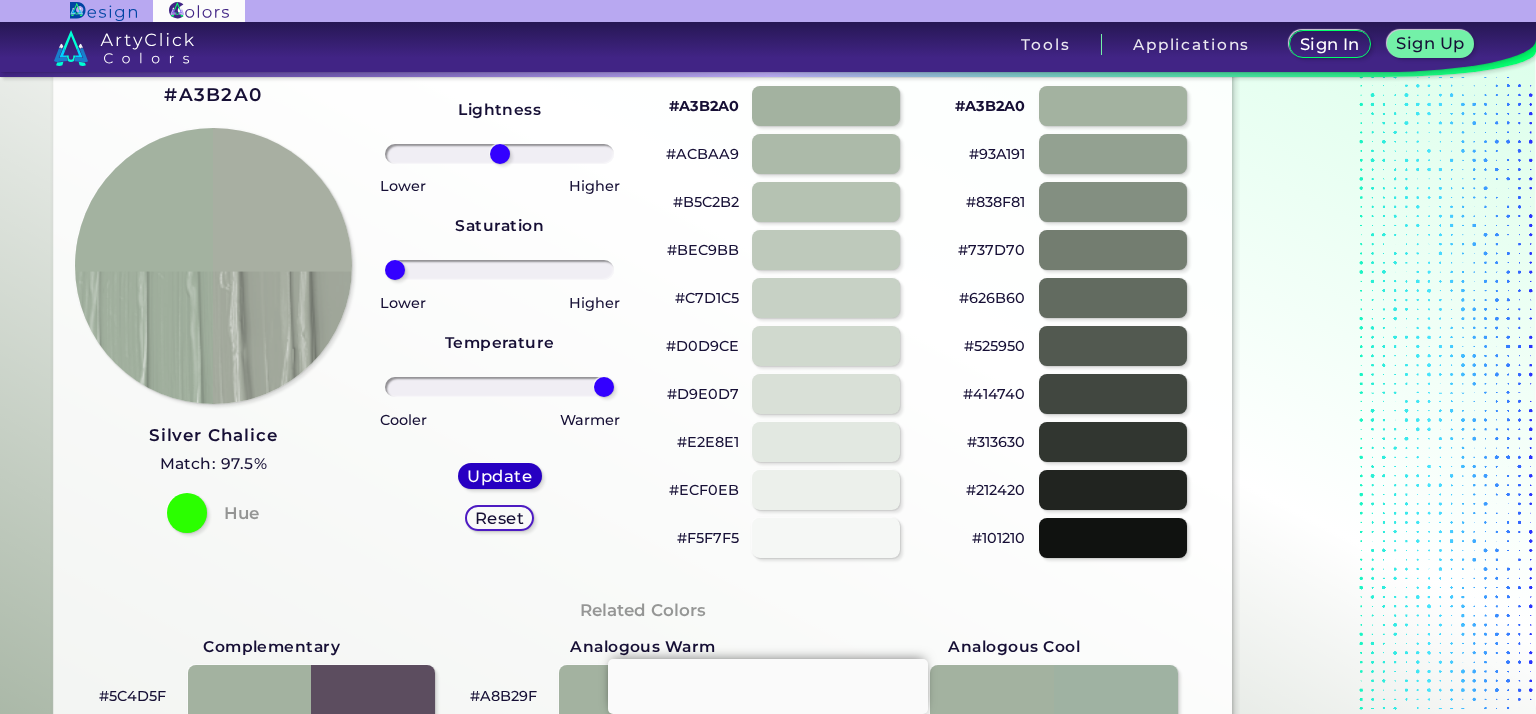 click on "Update" at bounding box center [499, 476] 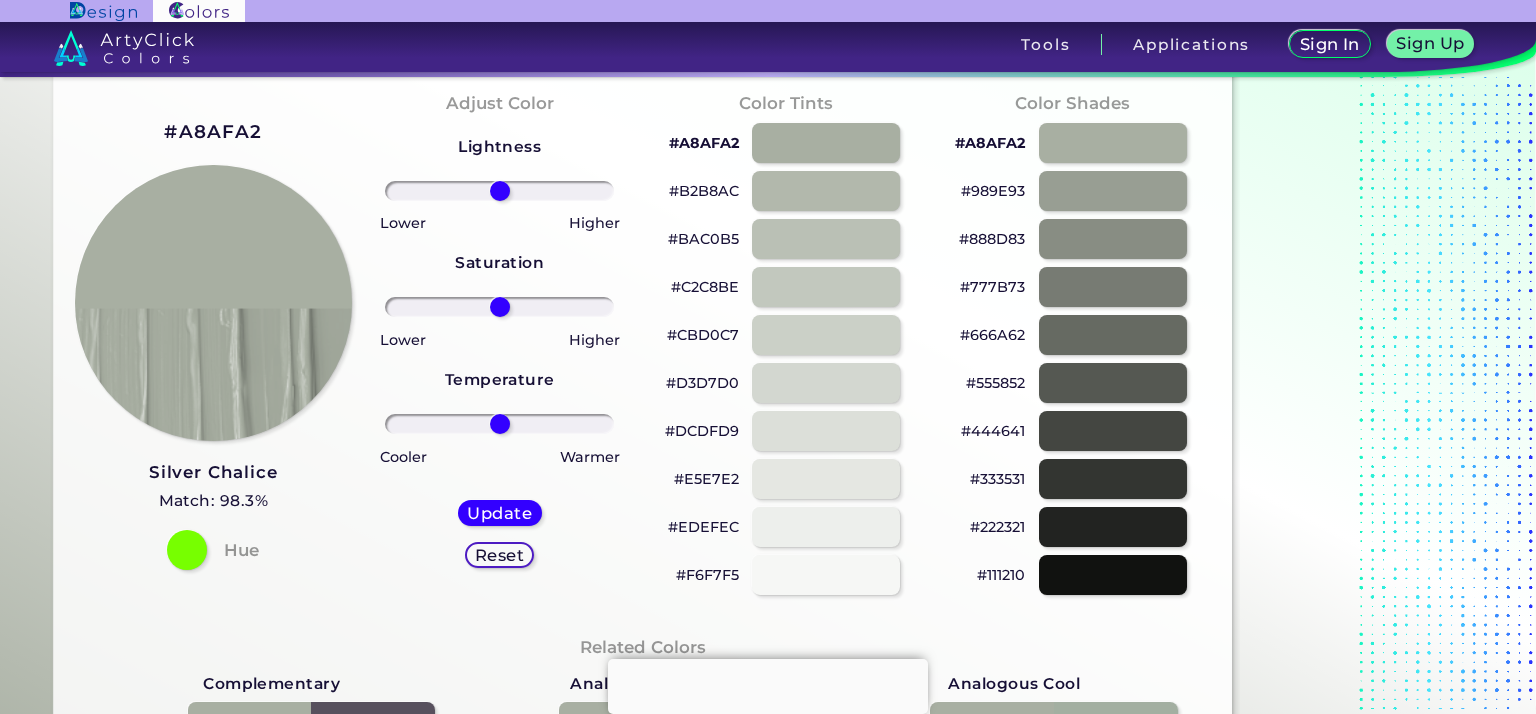 scroll, scrollTop: 76, scrollLeft: 0, axis: vertical 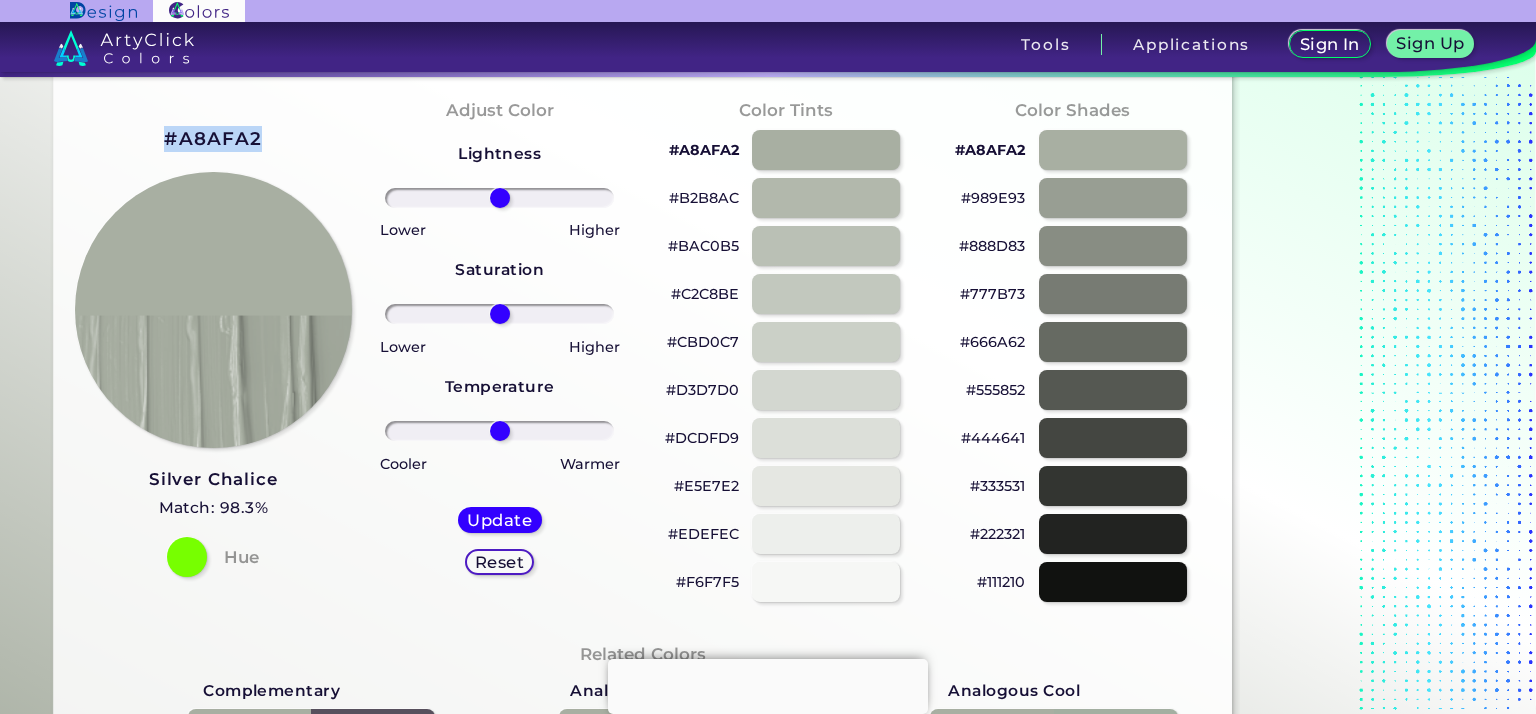 drag, startPoint x: 270, startPoint y: 130, endPoint x: 164, endPoint y: 139, distance: 106.381386 